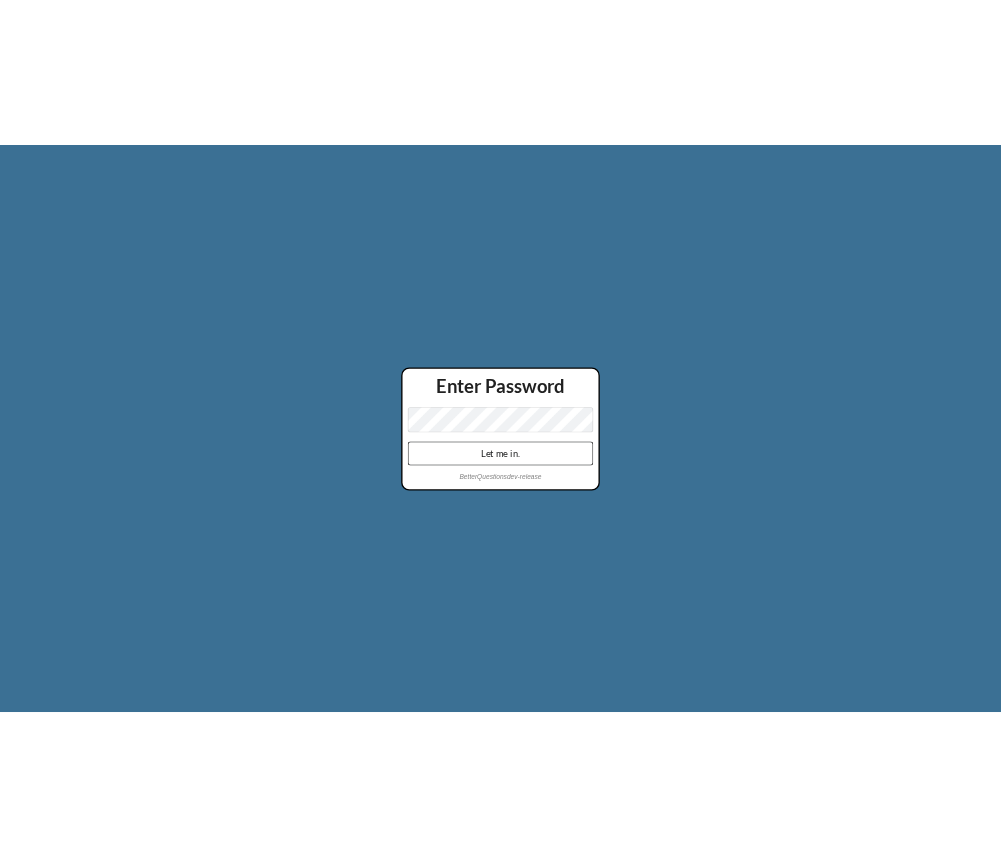 scroll, scrollTop: 0, scrollLeft: 0, axis: both 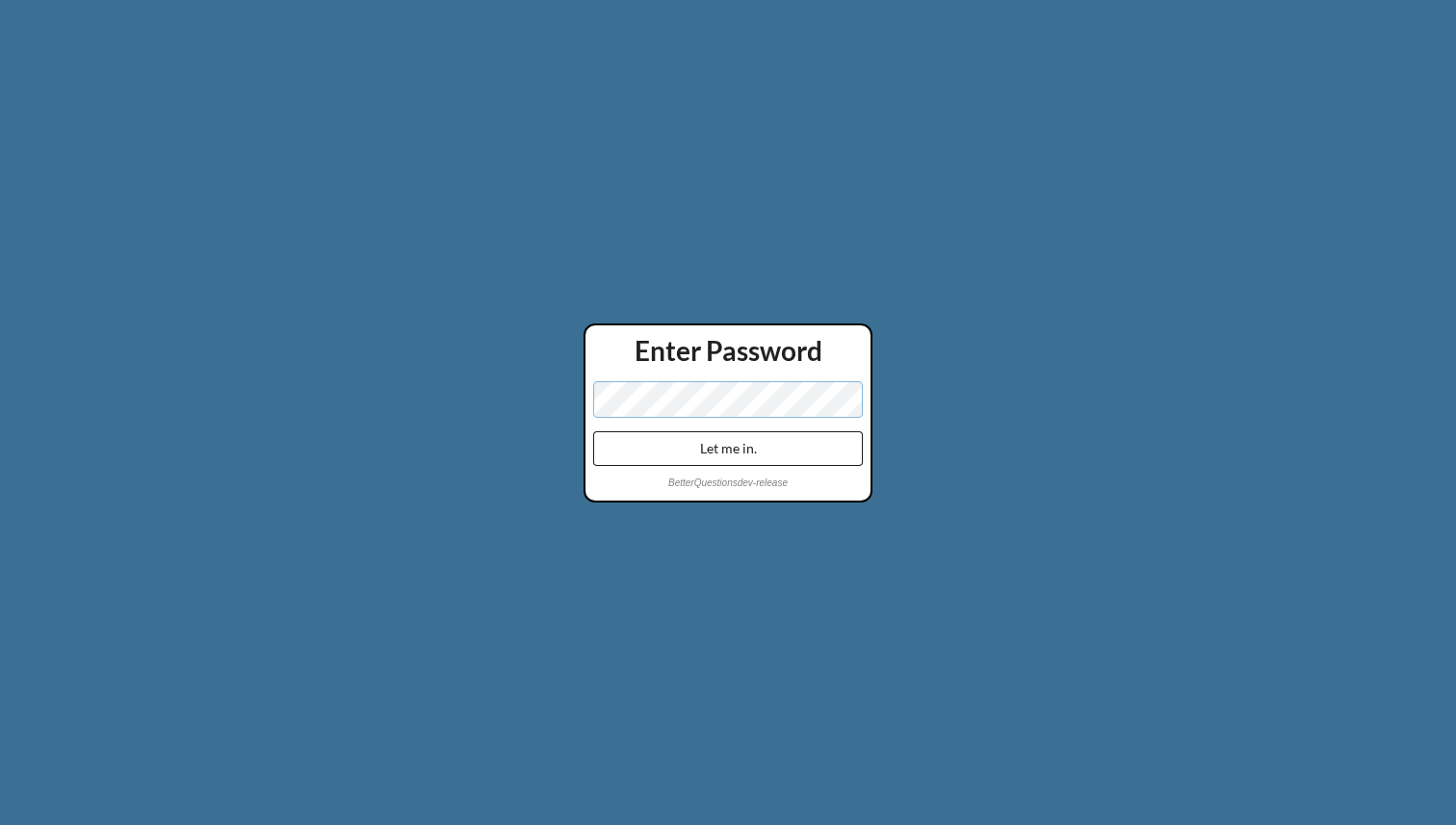 click on "Let me in." at bounding box center [728, 449] 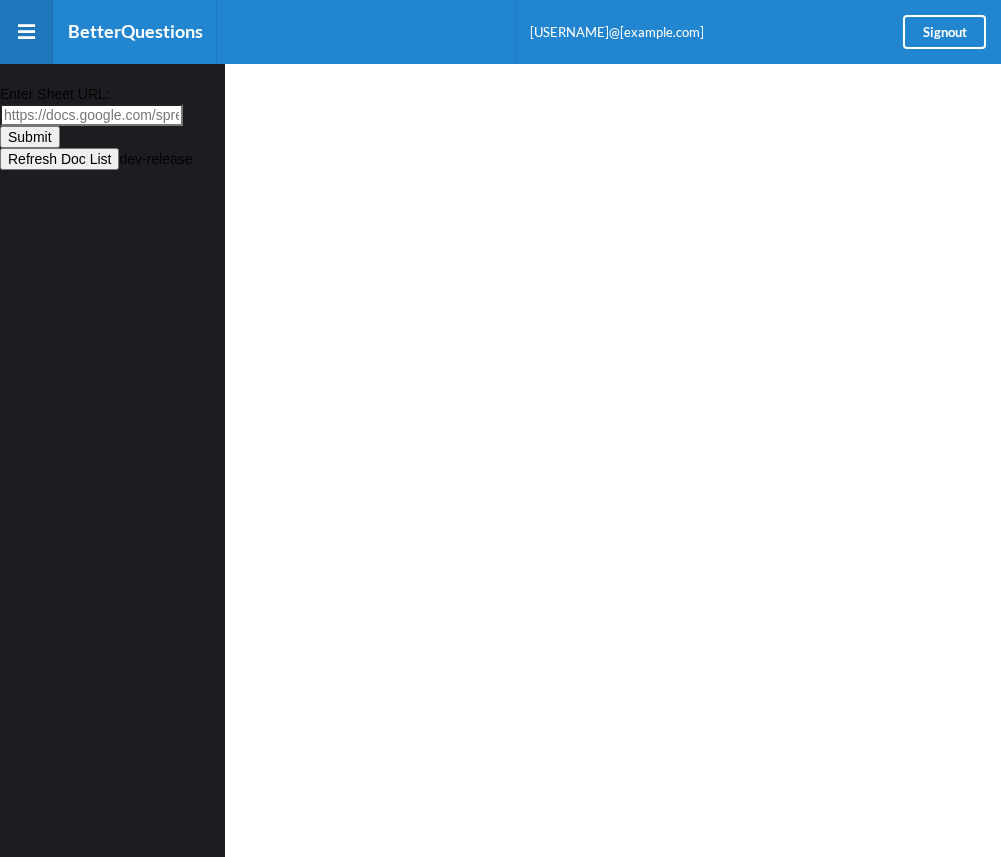 click on "Enter Sheet URL:" at bounding box center [91, 115] 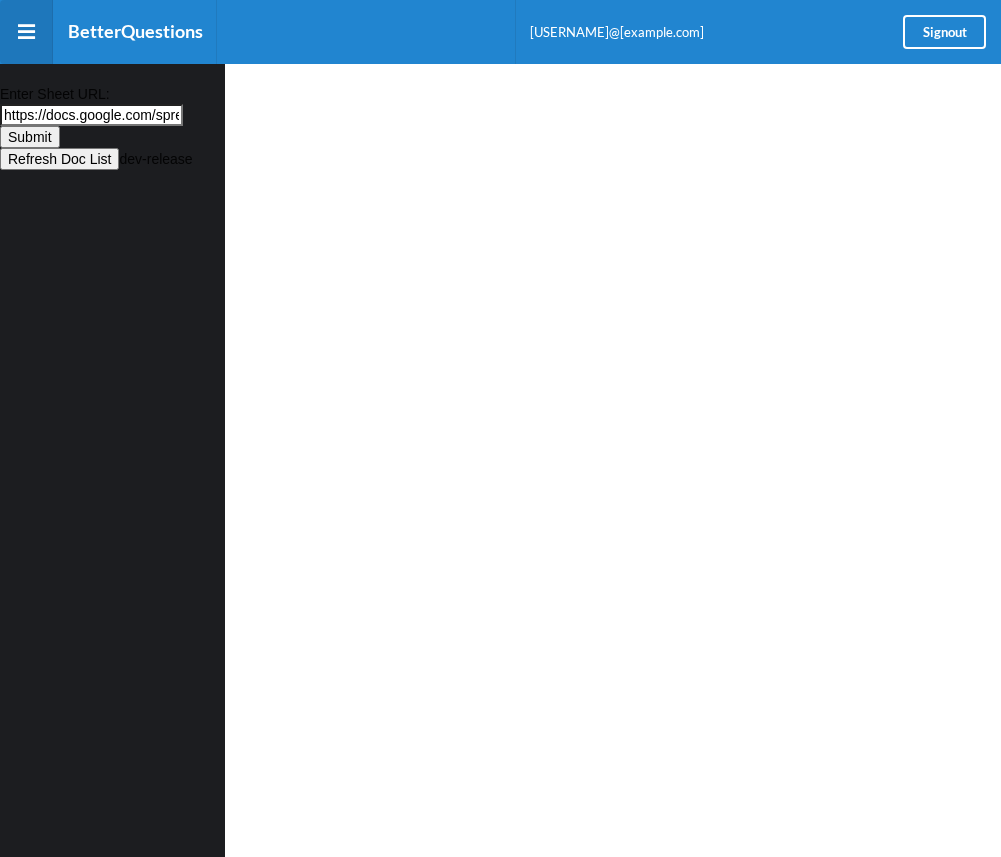 scroll, scrollTop: 0, scrollLeft: 552, axis: horizontal 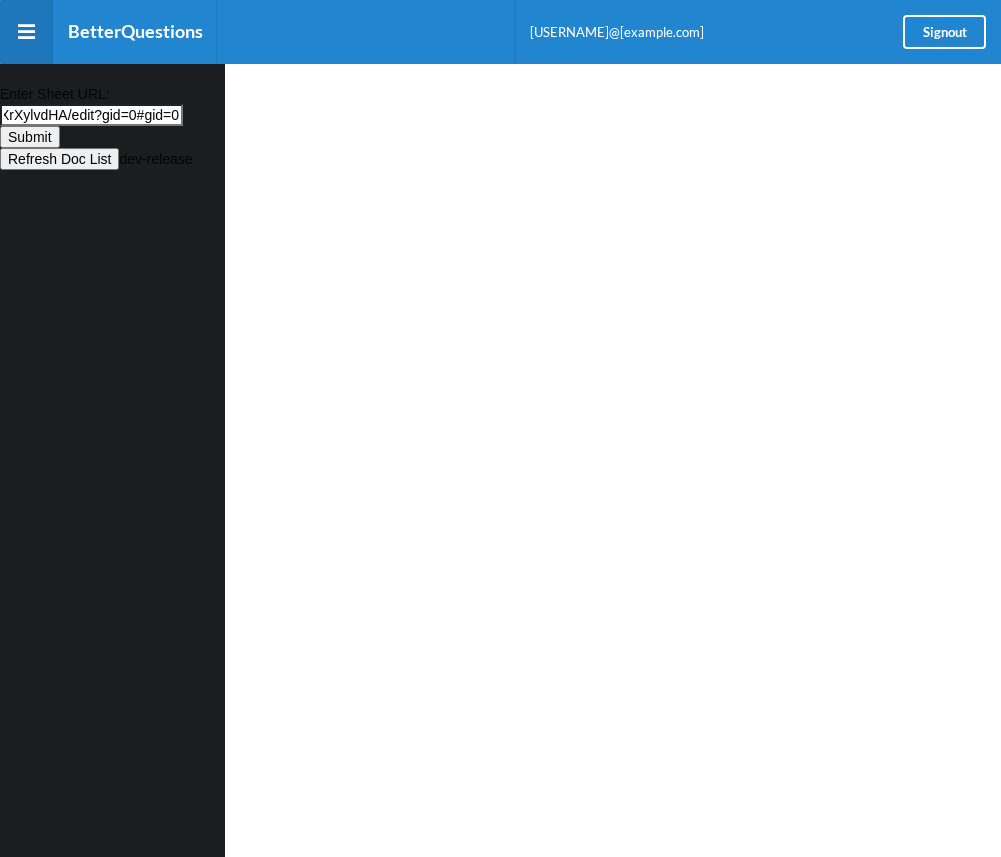 type on "https://docs.google.com/spreadsheets/d/10NidCiUrabliWRdlvoz_hmQaCc16hic8MVXrXylvdHA/edit?gid=0#gid=0" 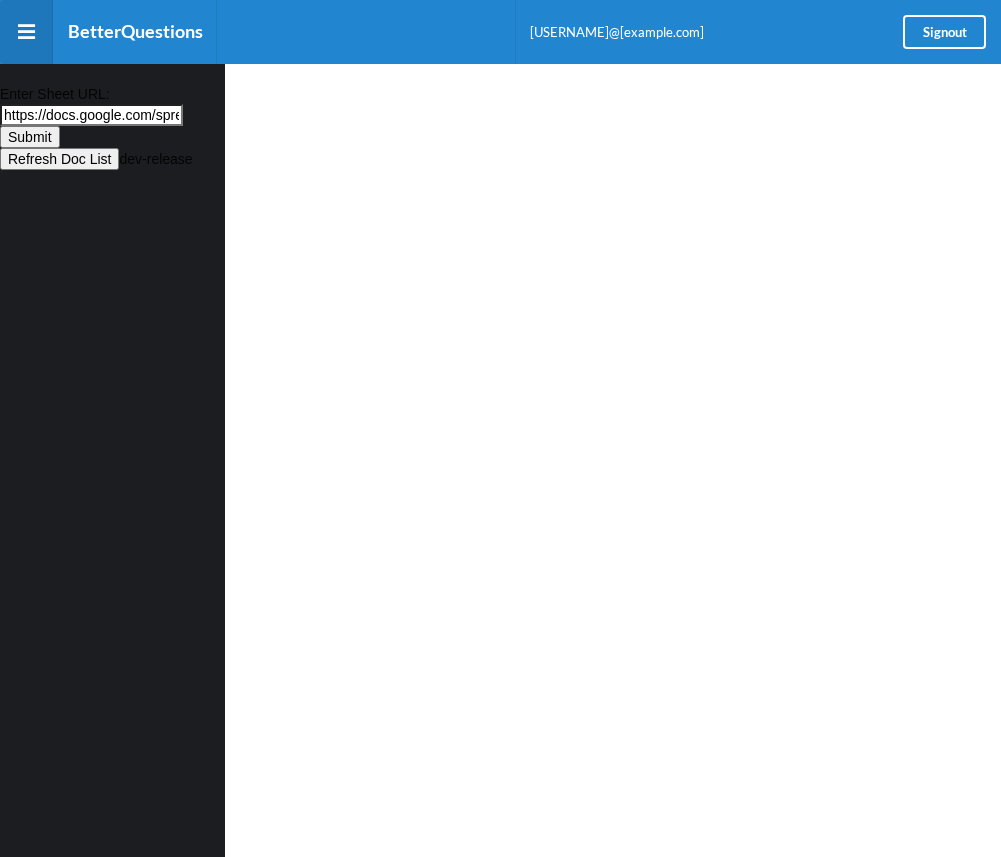 click on "Submit" at bounding box center [30, 137] 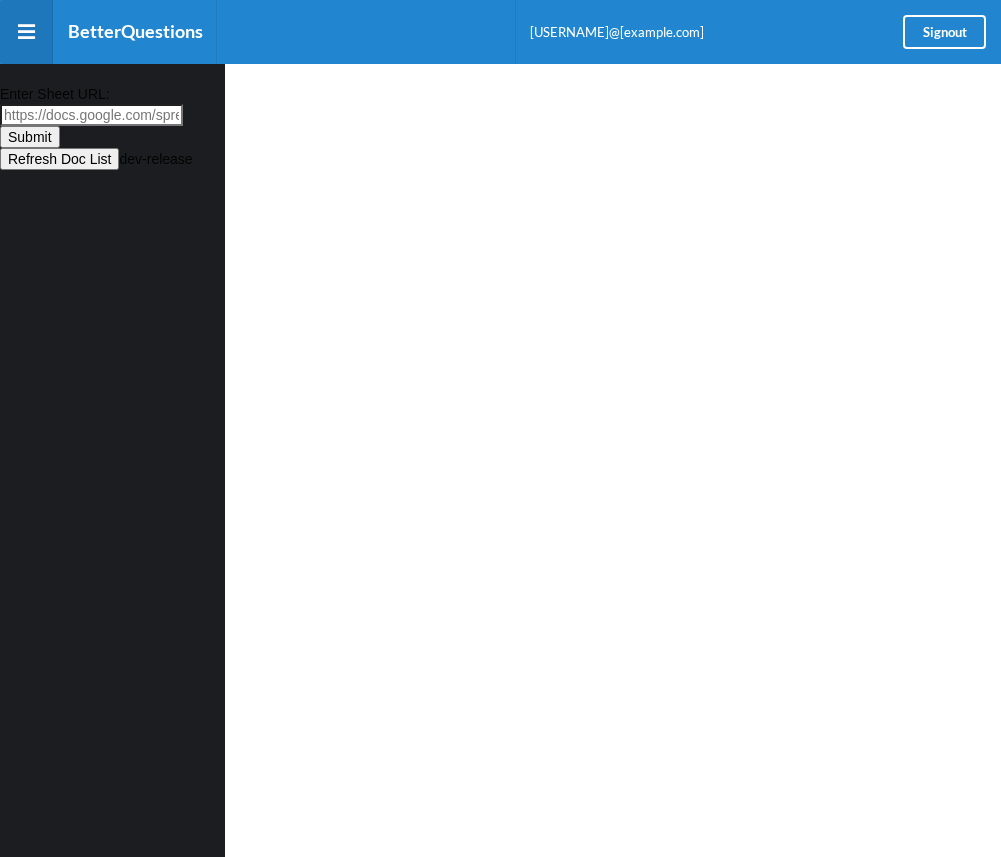 click on "Submit" at bounding box center [30, 137] 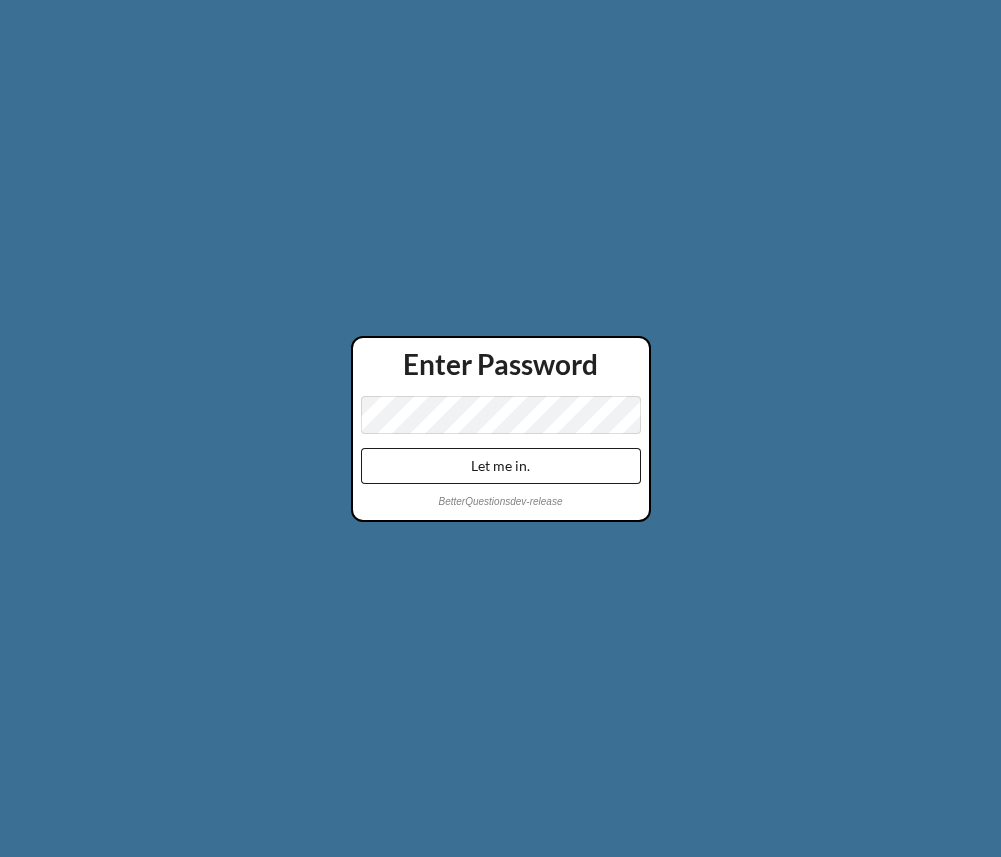 scroll, scrollTop: 0, scrollLeft: 0, axis: both 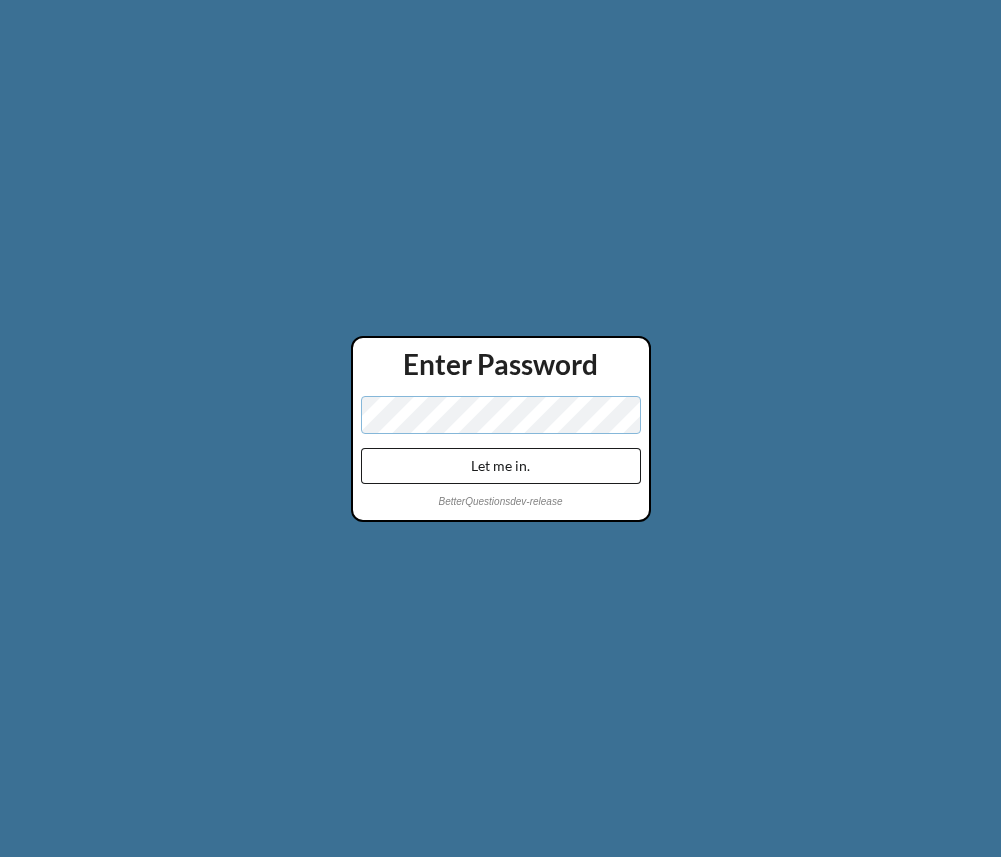 click on "Let me in." at bounding box center [501, 466] 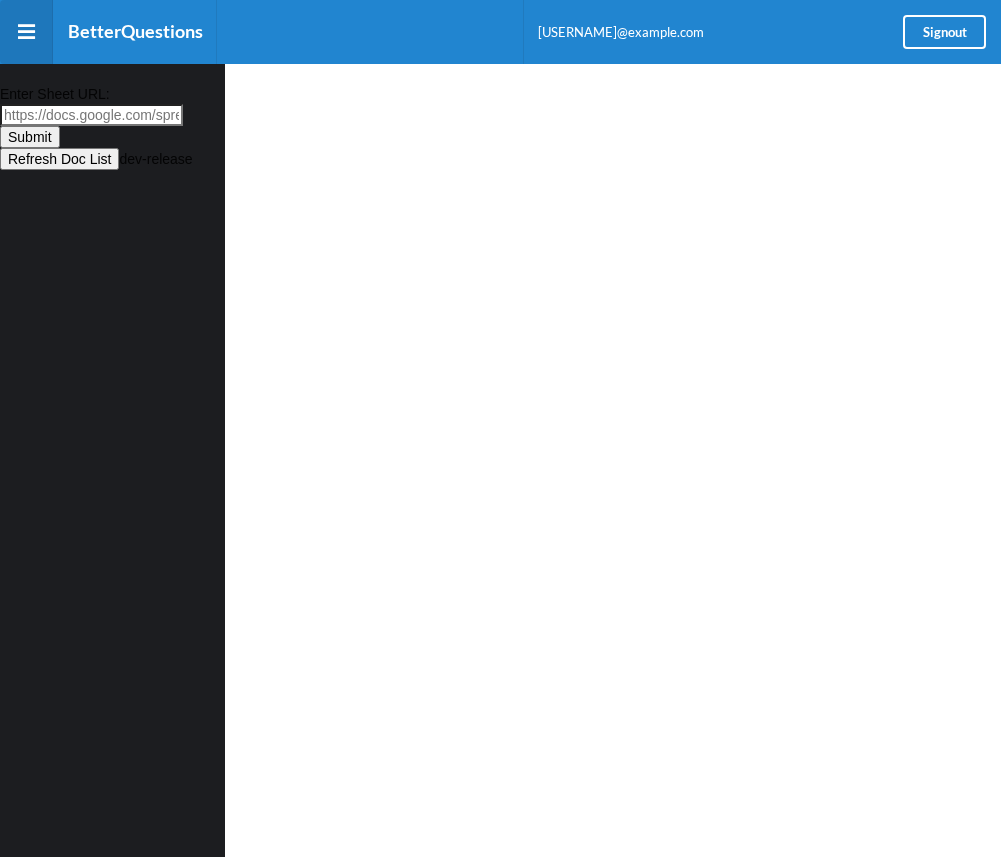 click on "Enter Sheet URL:" at bounding box center (91, 115) 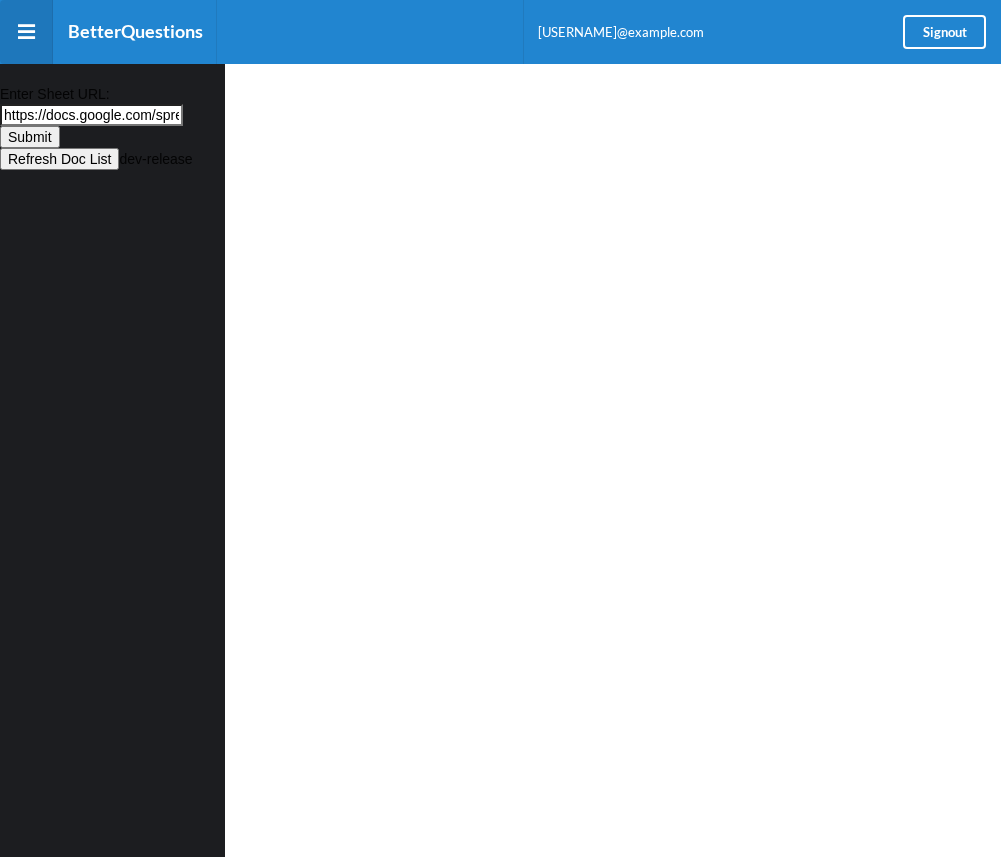 scroll, scrollTop: 0, scrollLeft: 692, axis: horizontal 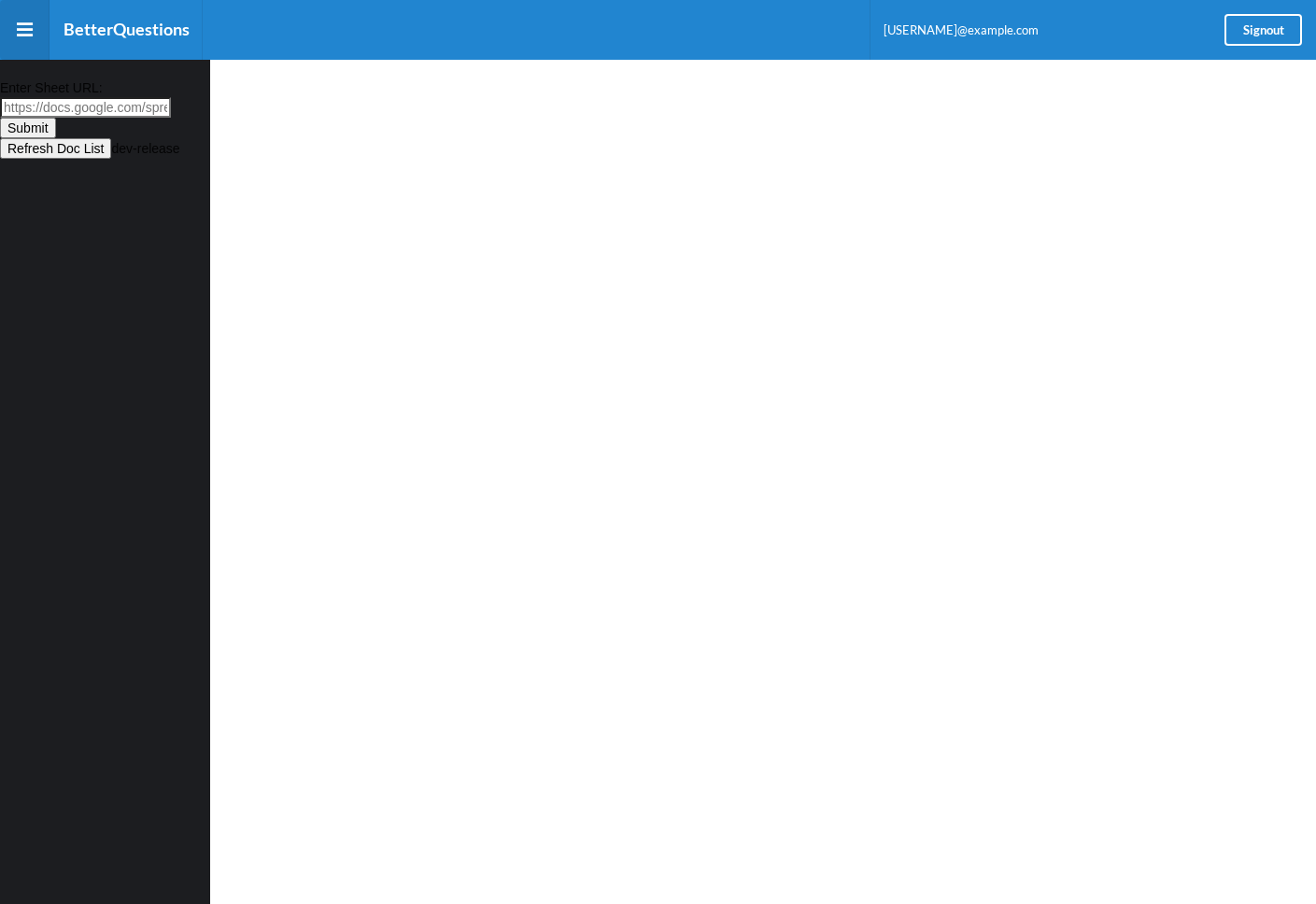 click on "Enter Sheet URL:" at bounding box center [85, 107] 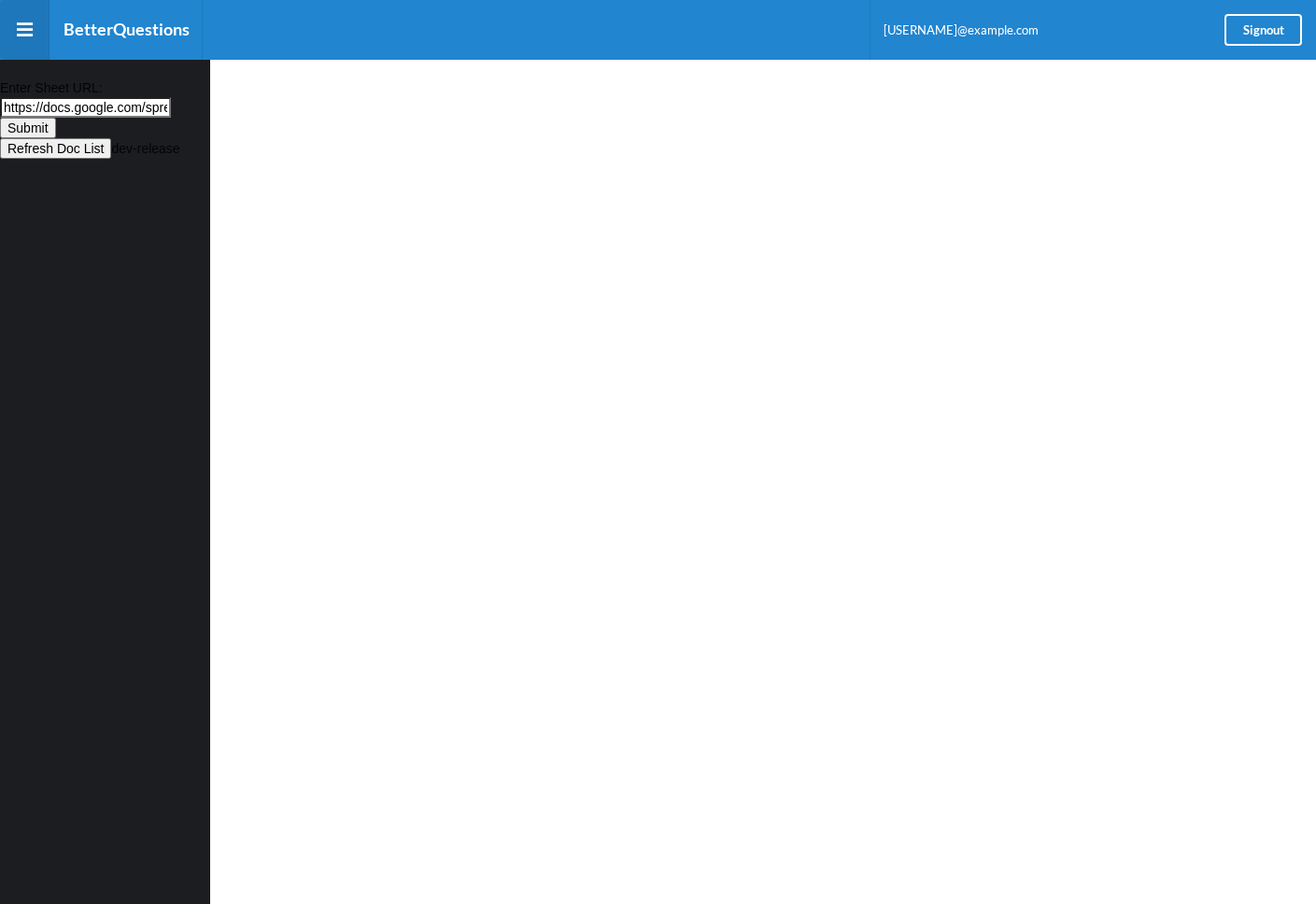 scroll, scrollTop: 0, scrollLeft: 646, axis: horizontal 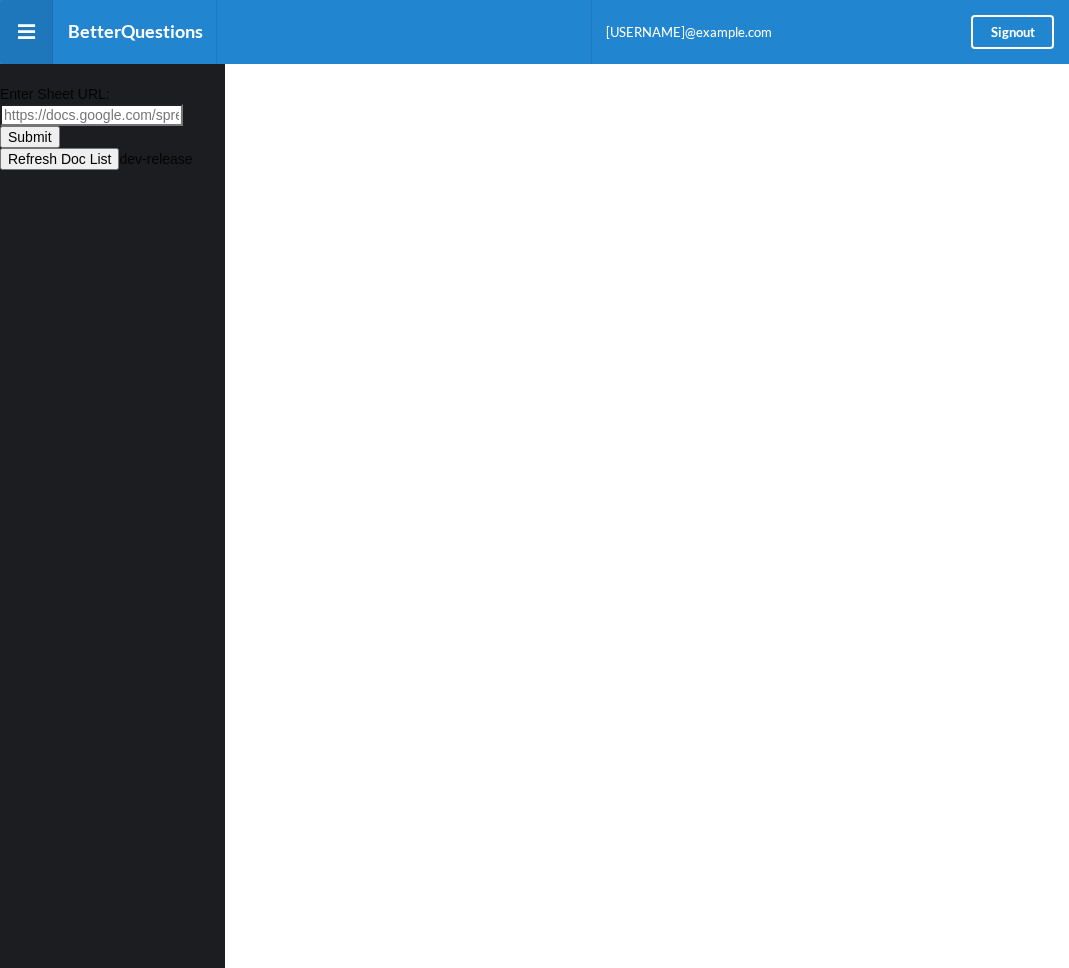 click on "Submit" at bounding box center (30, 137) 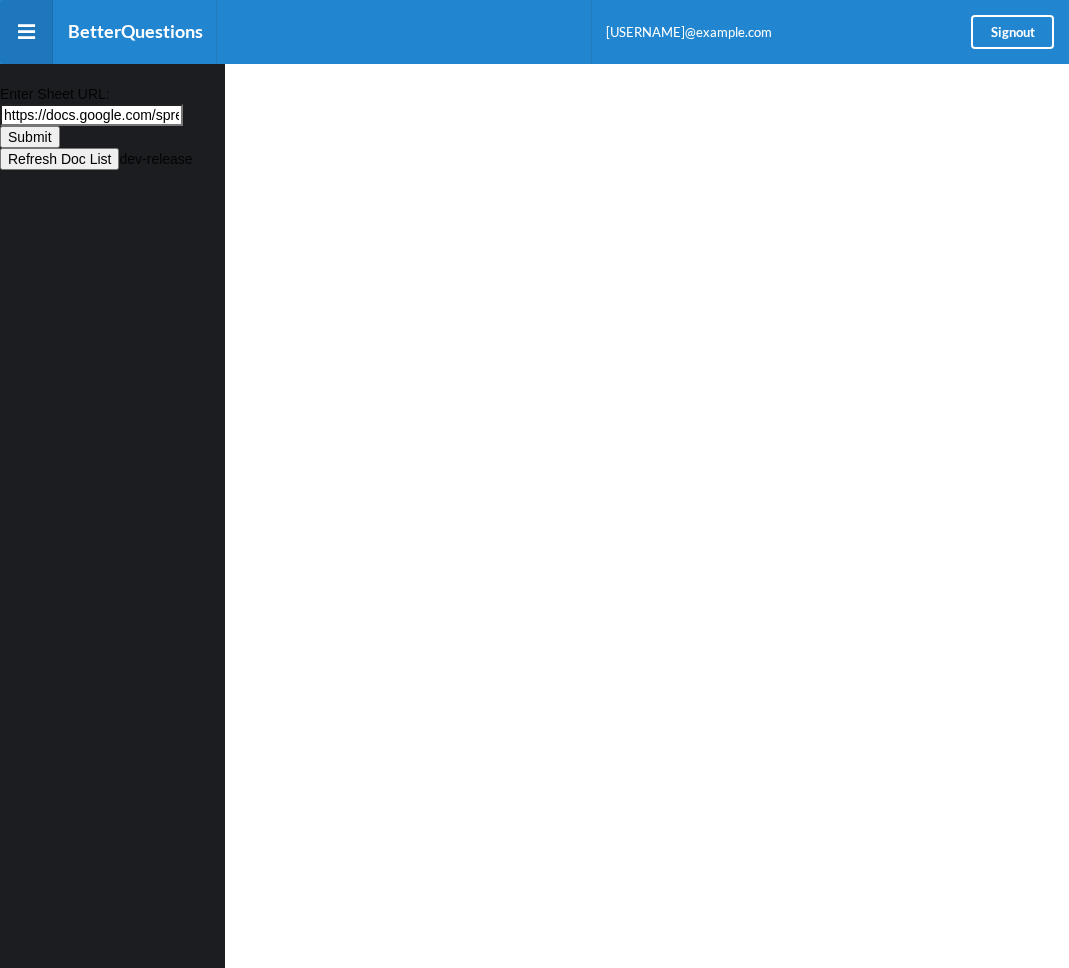 scroll, scrollTop: 0, scrollLeft: 692, axis: horizontal 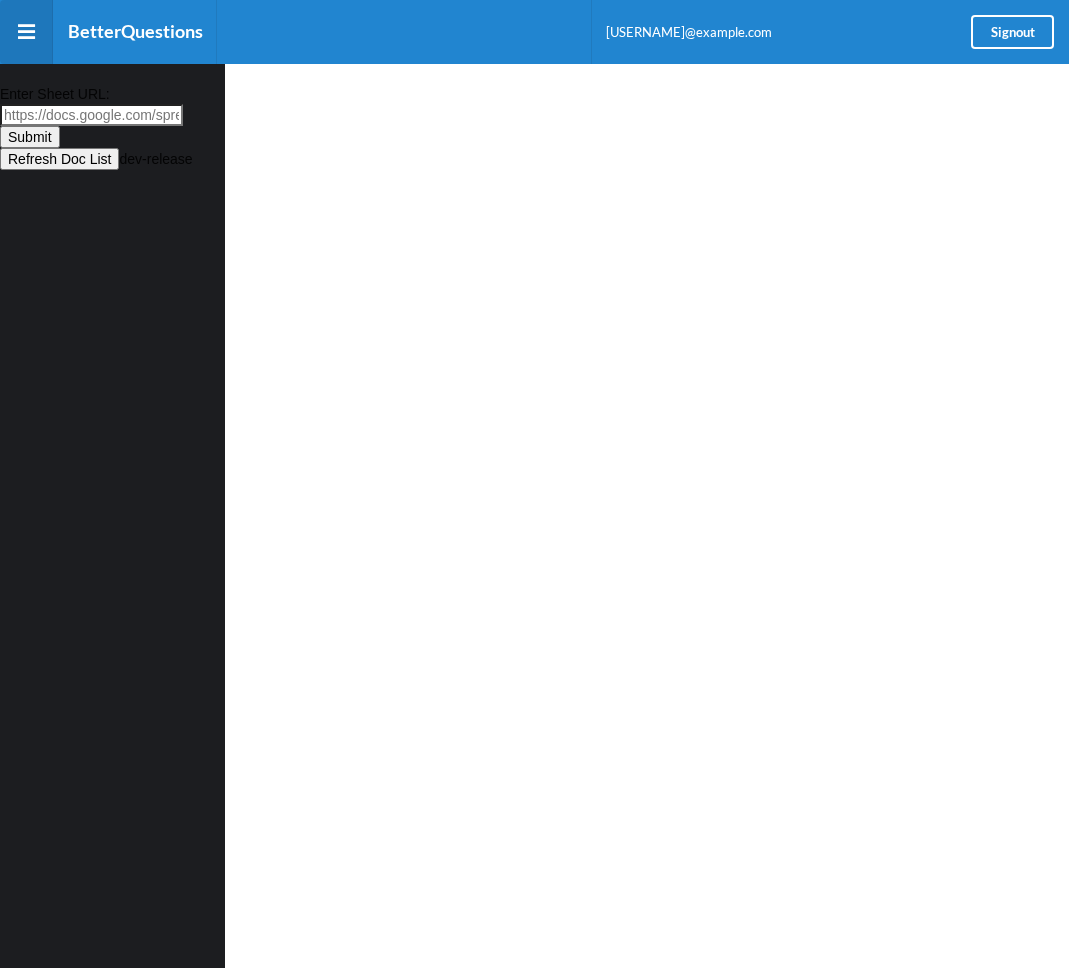 click on "Enter Sheet URL:" at bounding box center (91, 115) 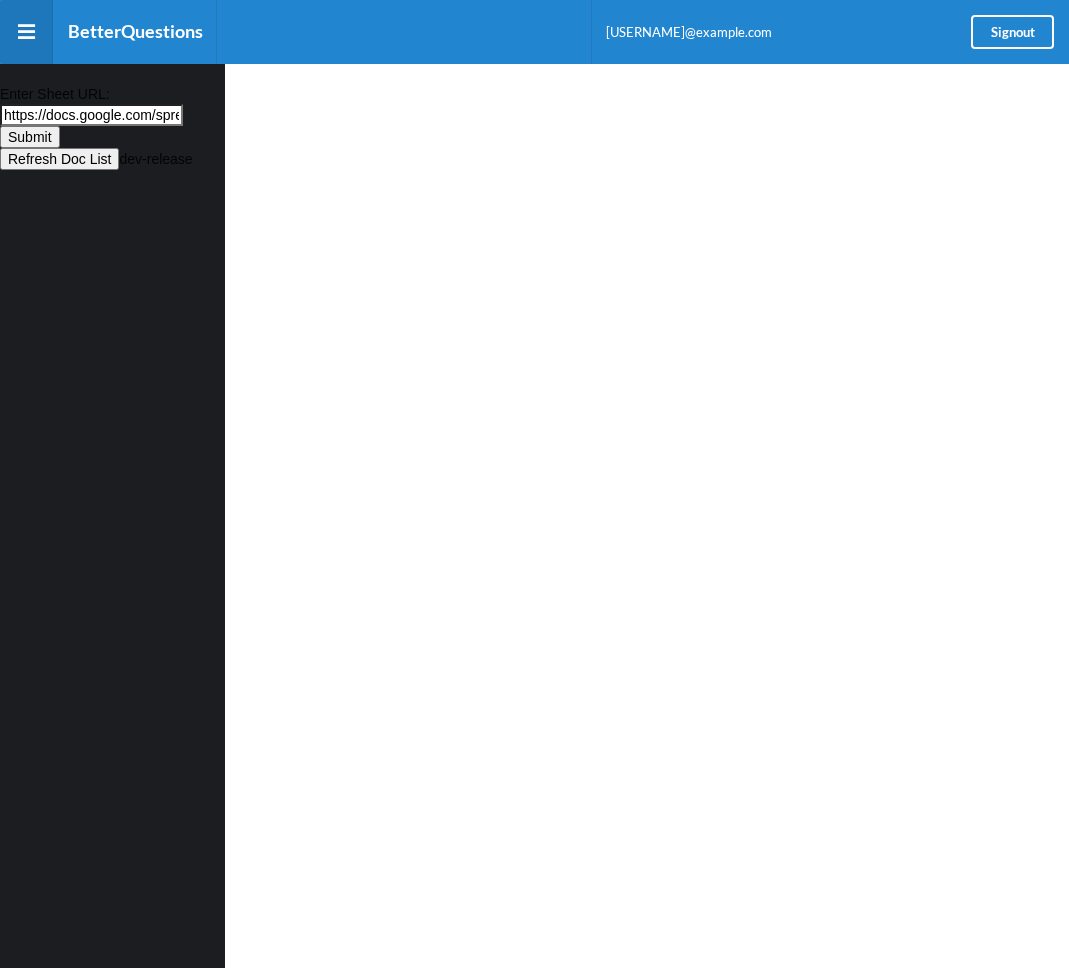 scroll, scrollTop: 0, scrollLeft: 692, axis: horizontal 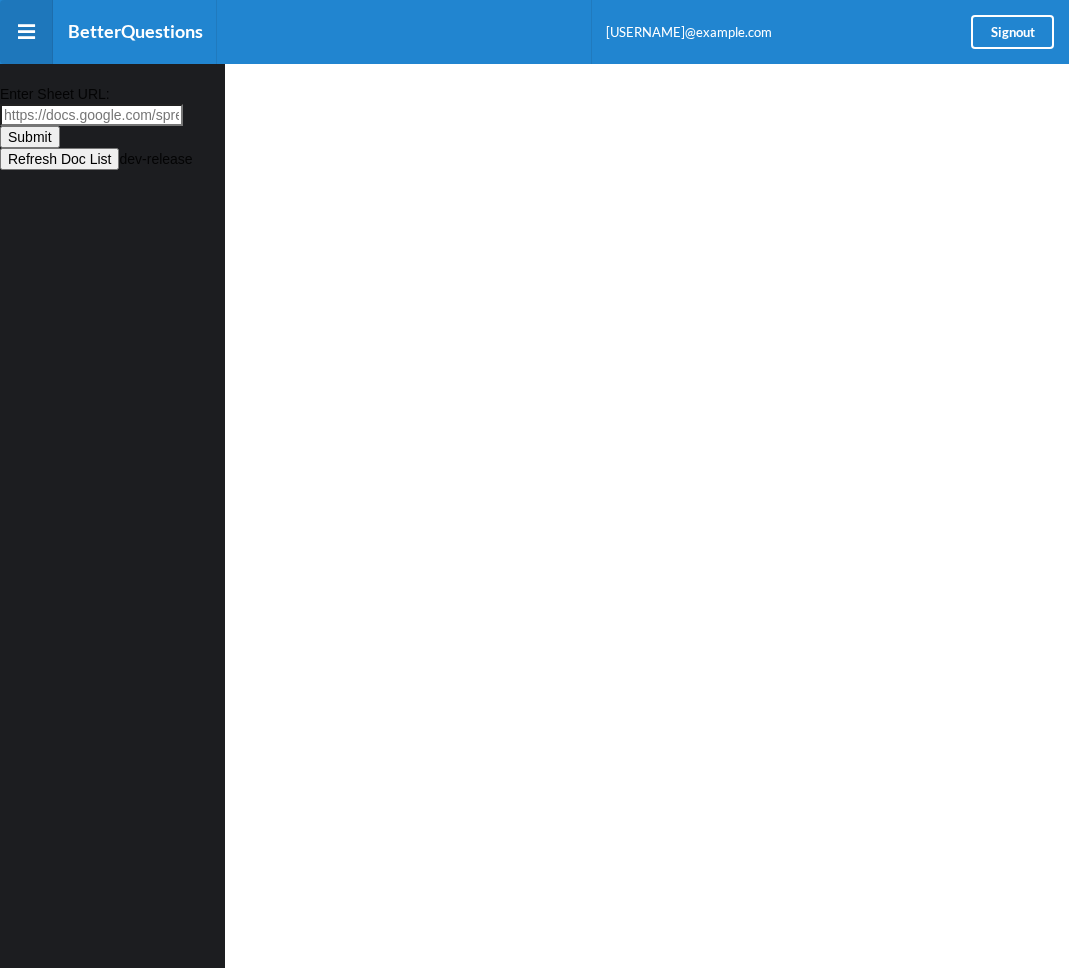 click on "Enter Sheet URL:" at bounding box center [91, 115] 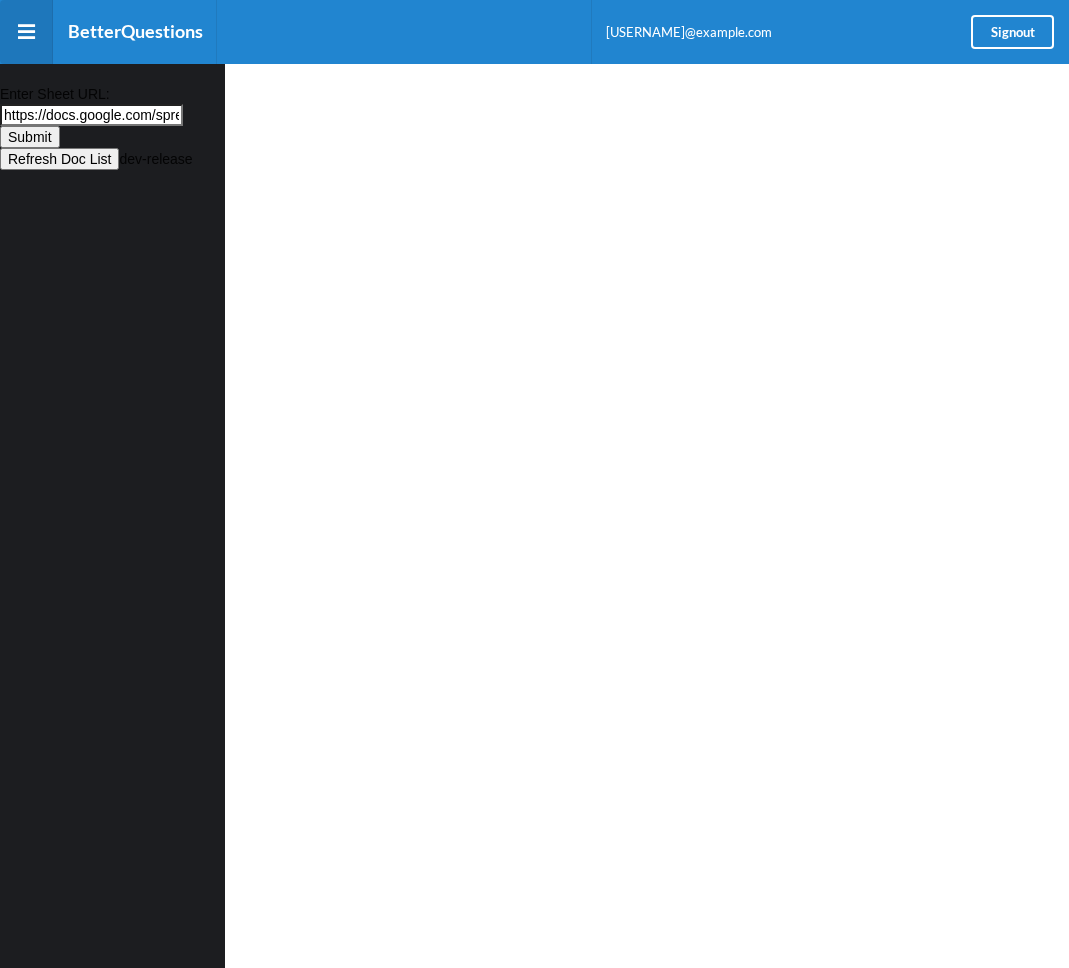 scroll, scrollTop: 0, scrollLeft: 692, axis: horizontal 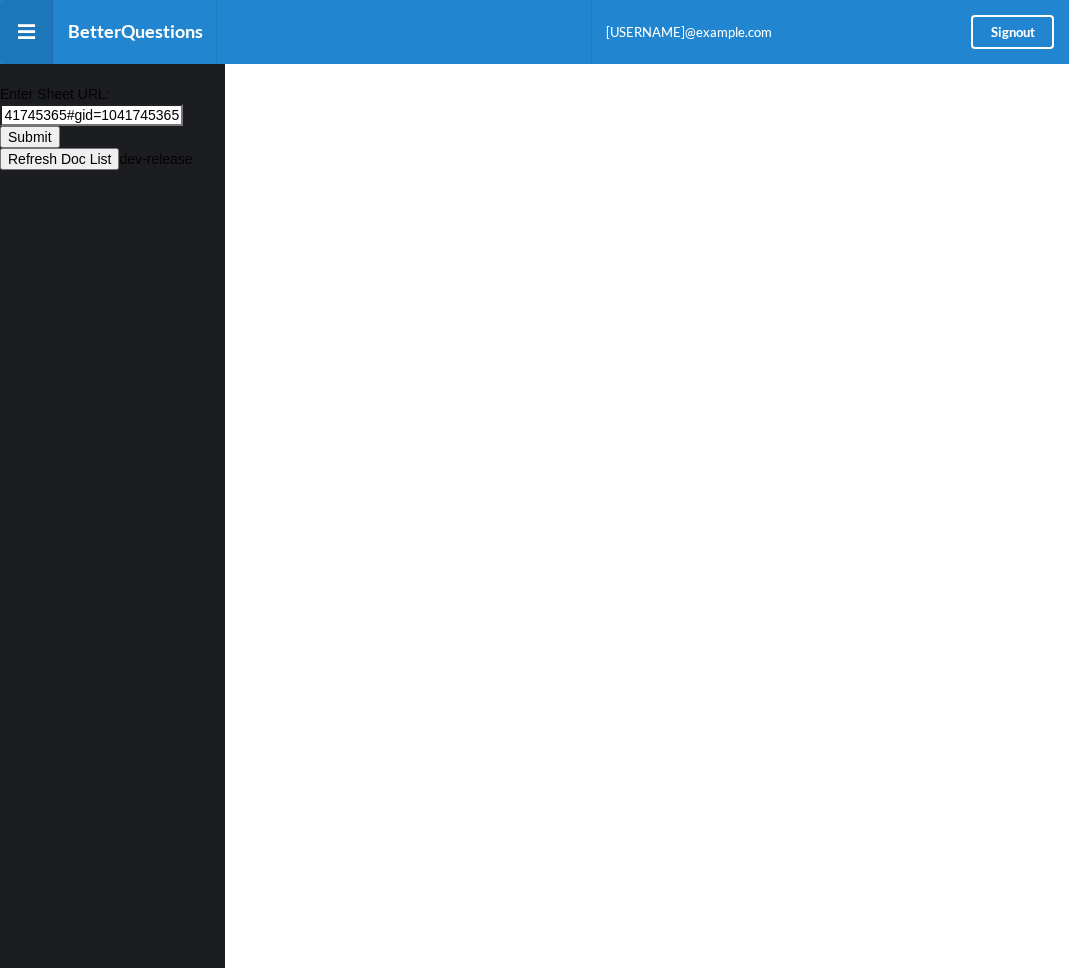 type on "https://docs.google.com/spreadsheets/d/10NidCiUrabliWRdlvoz_hmQaCc16hic8MVXrXylvdHA/edit?gid=1041745365#gid=1041745365" 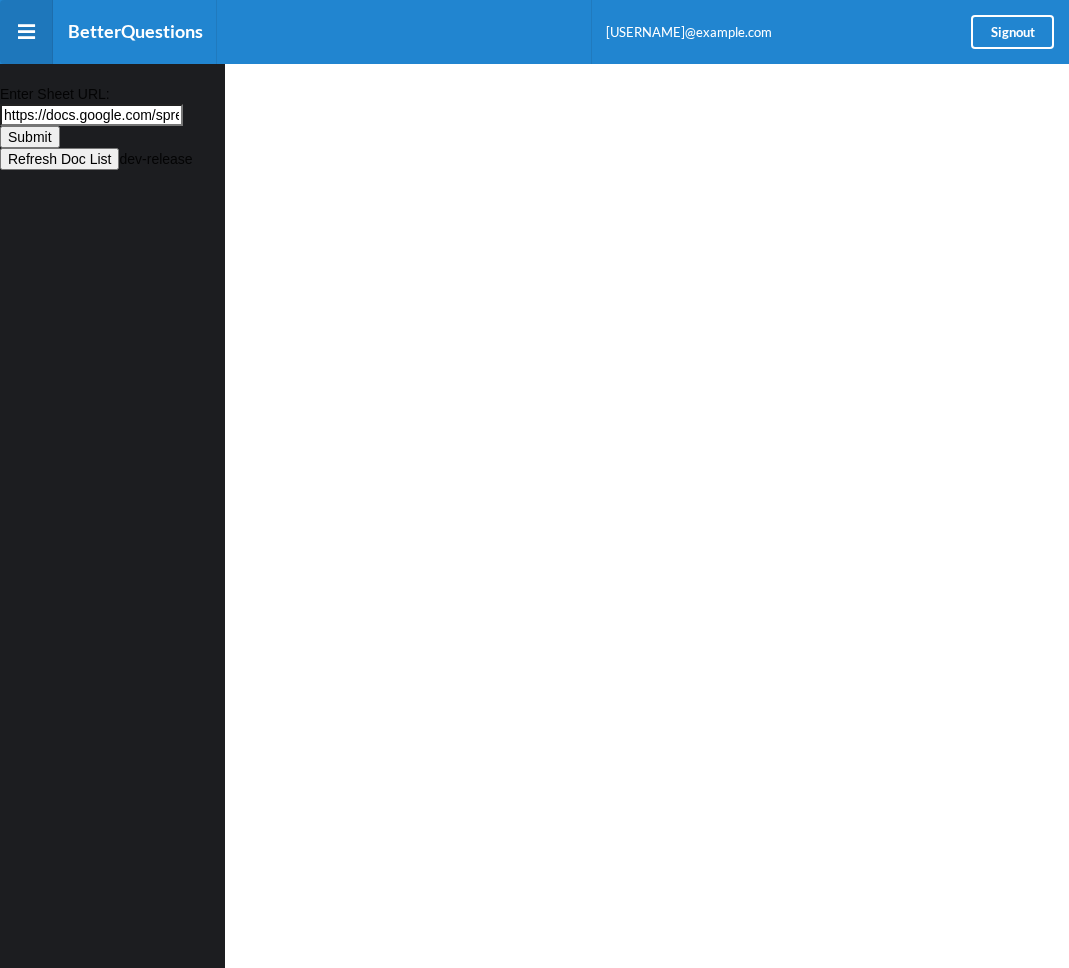 click on "Submit" at bounding box center (30, 137) 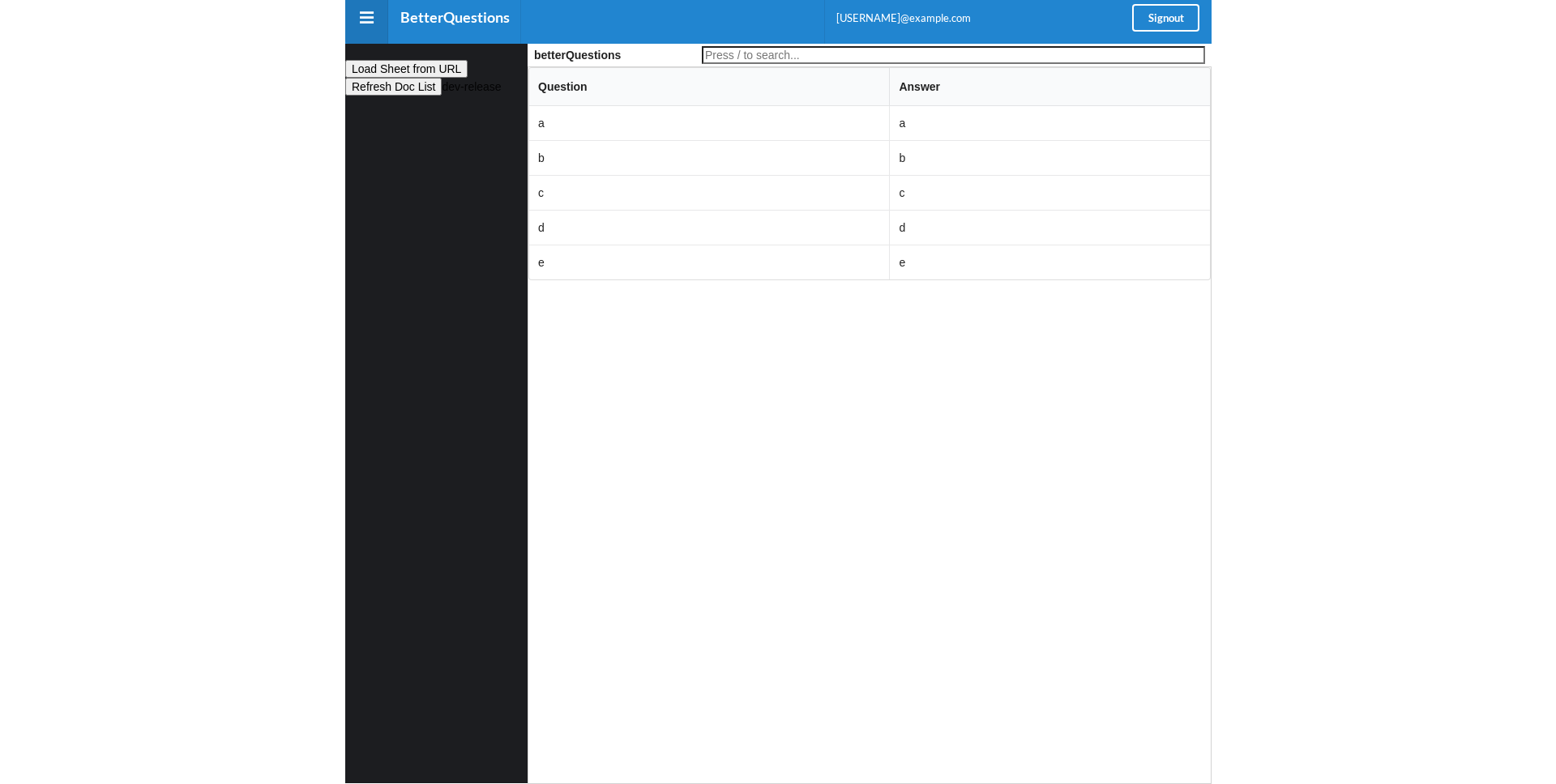 scroll, scrollTop: 0, scrollLeft: 0, axis: both 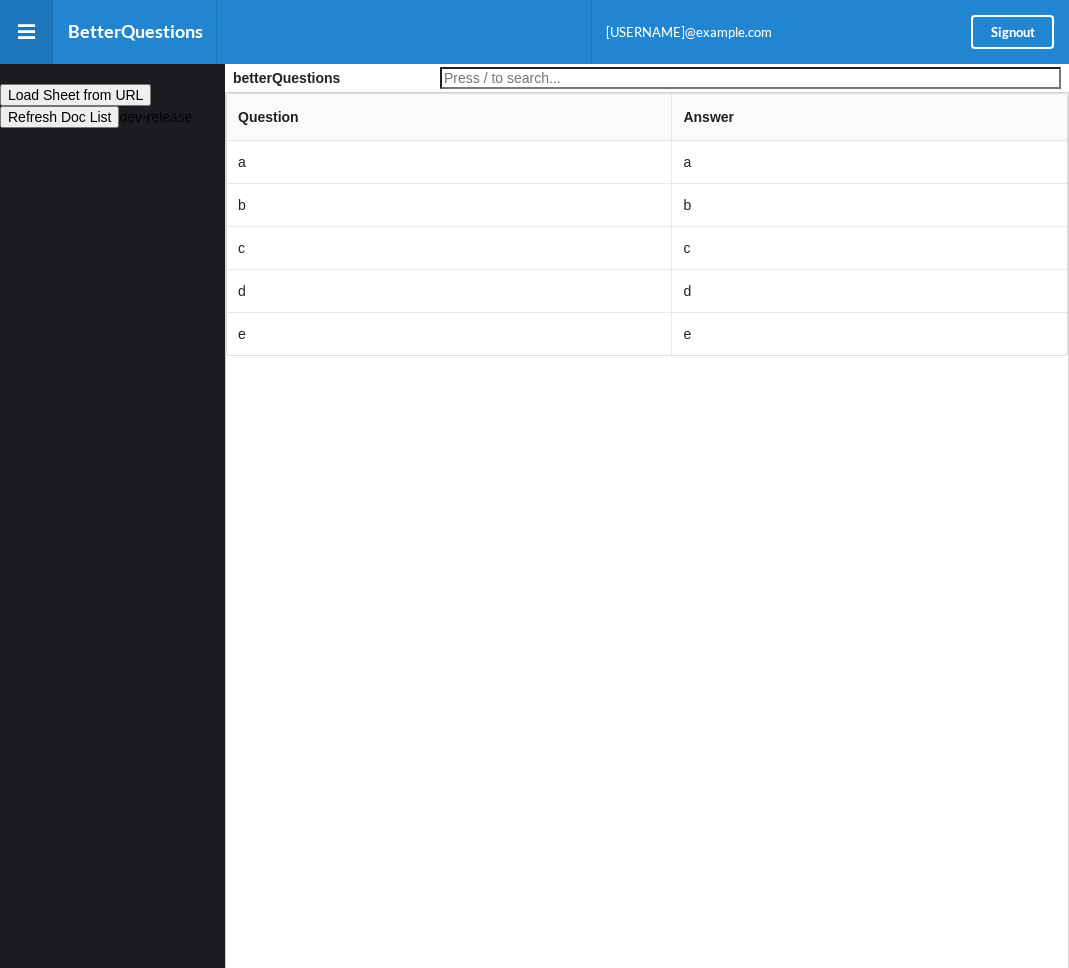 click on "betterQuestions" at bounding box center [647, 78] 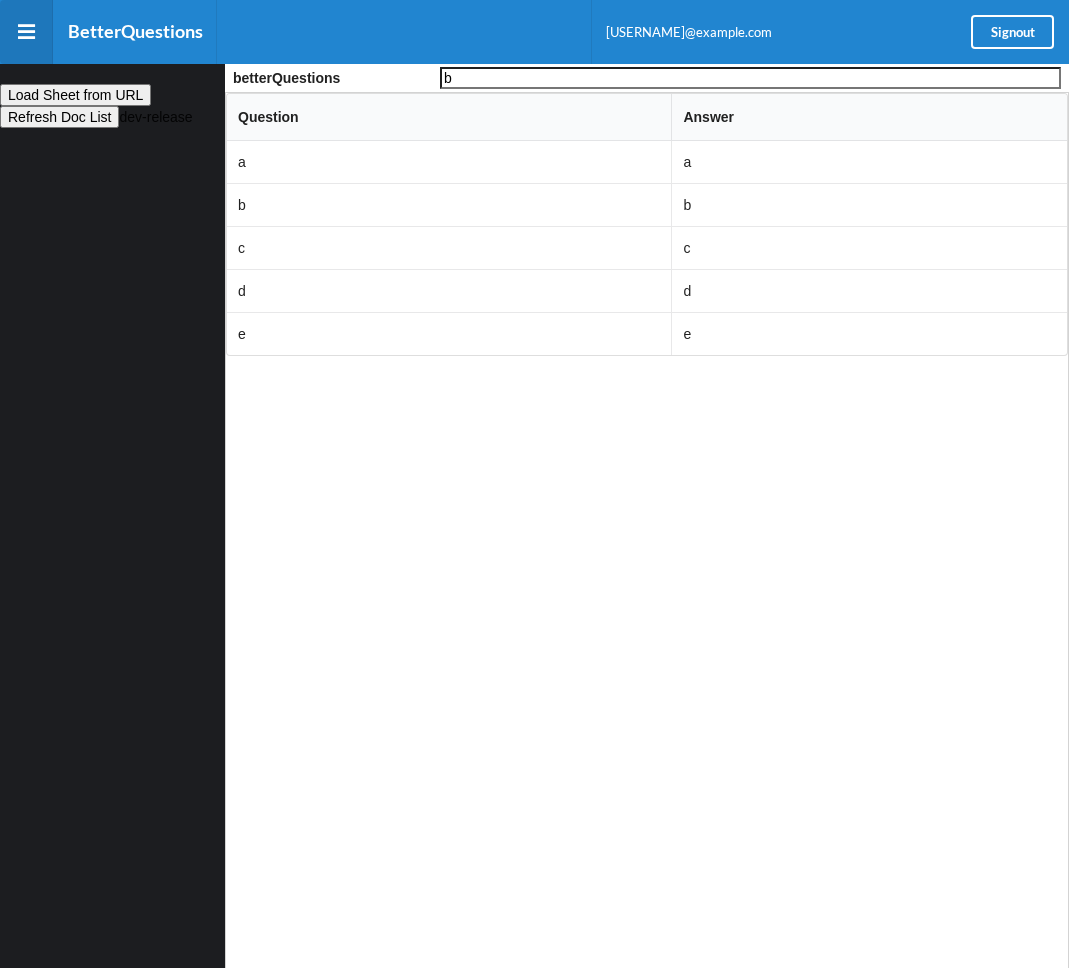 type on "b" 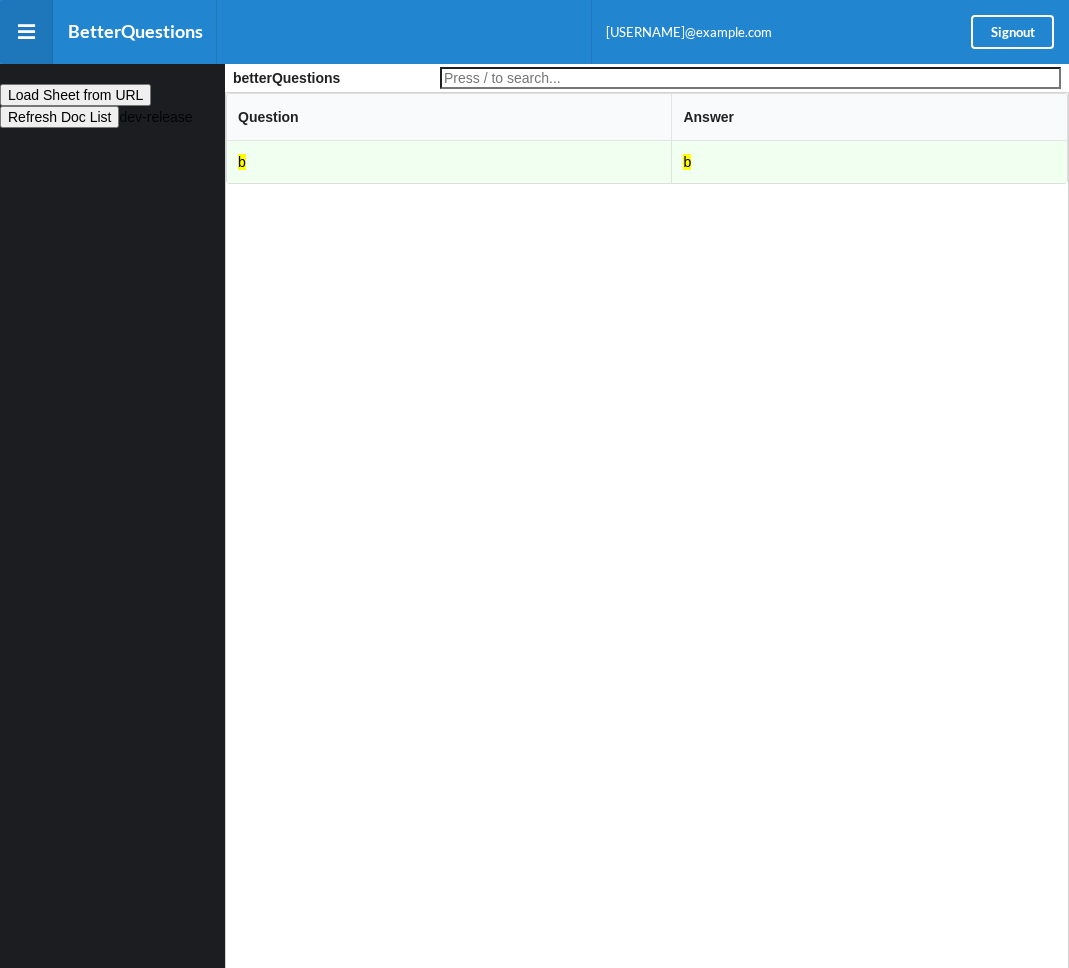type 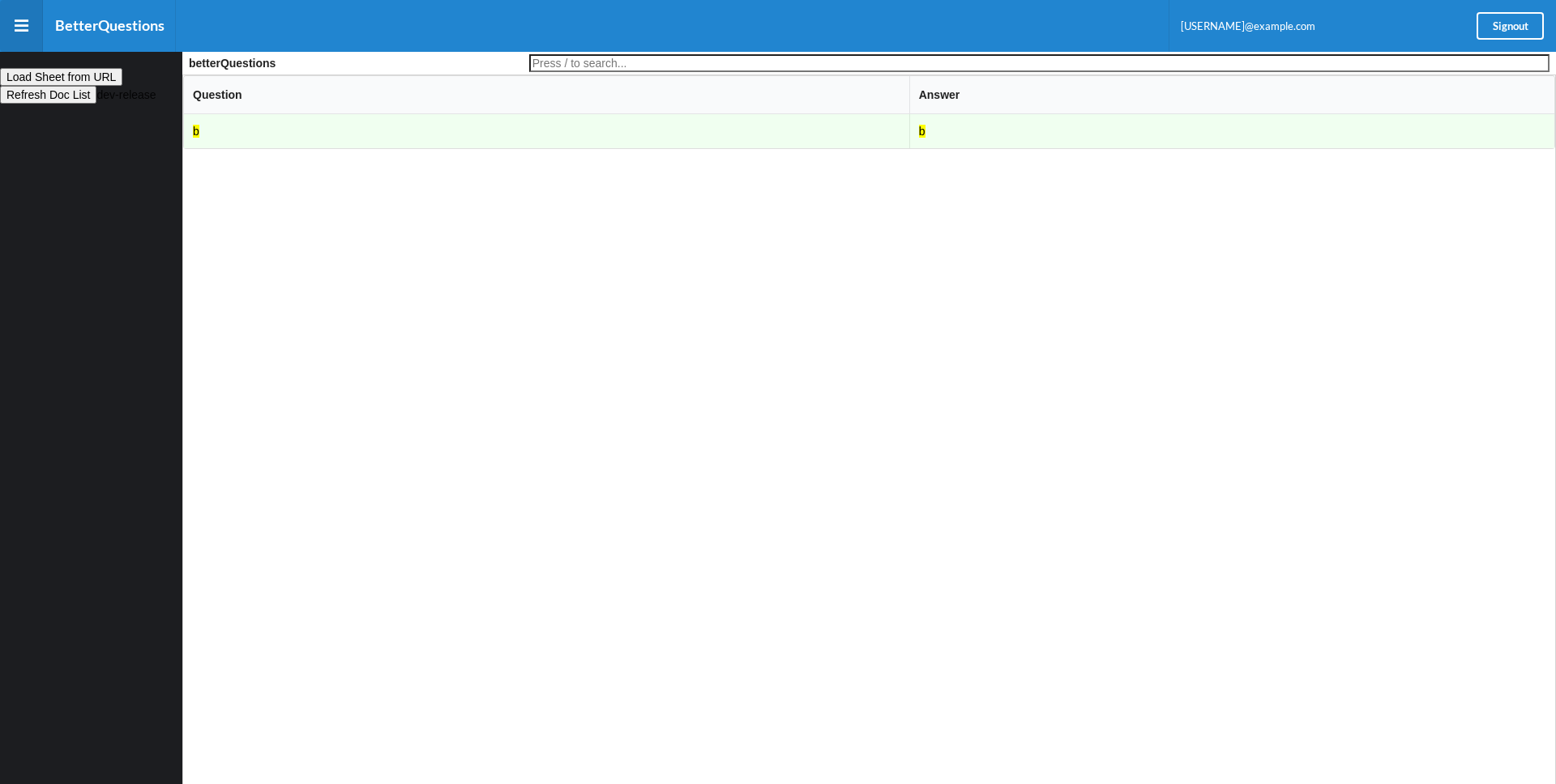 scroll, scrollTop: 8, scrollLeft: 0, axis: vertical 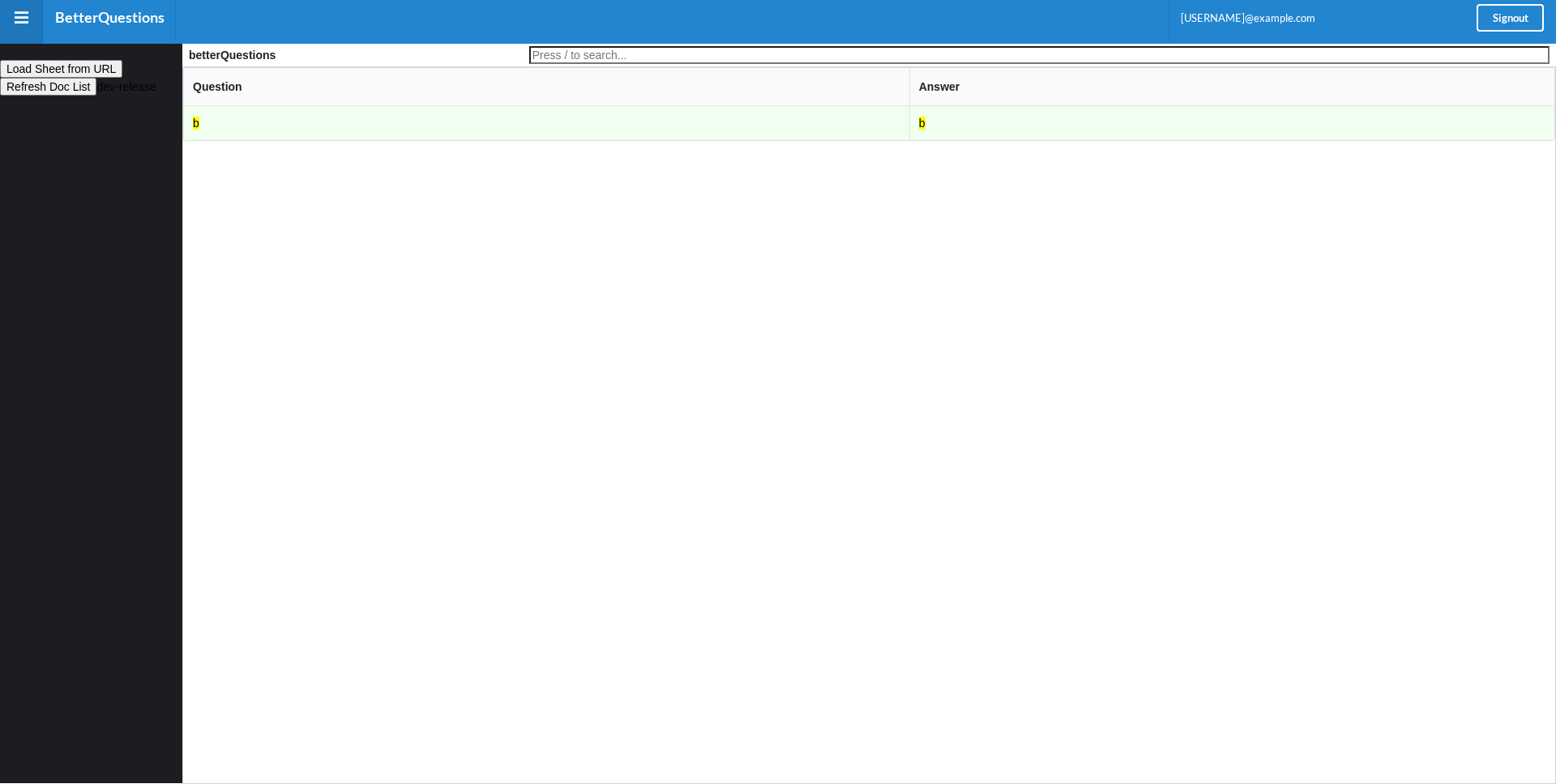 click on "Load Sheet from URL" at bounding box center [61, 69] 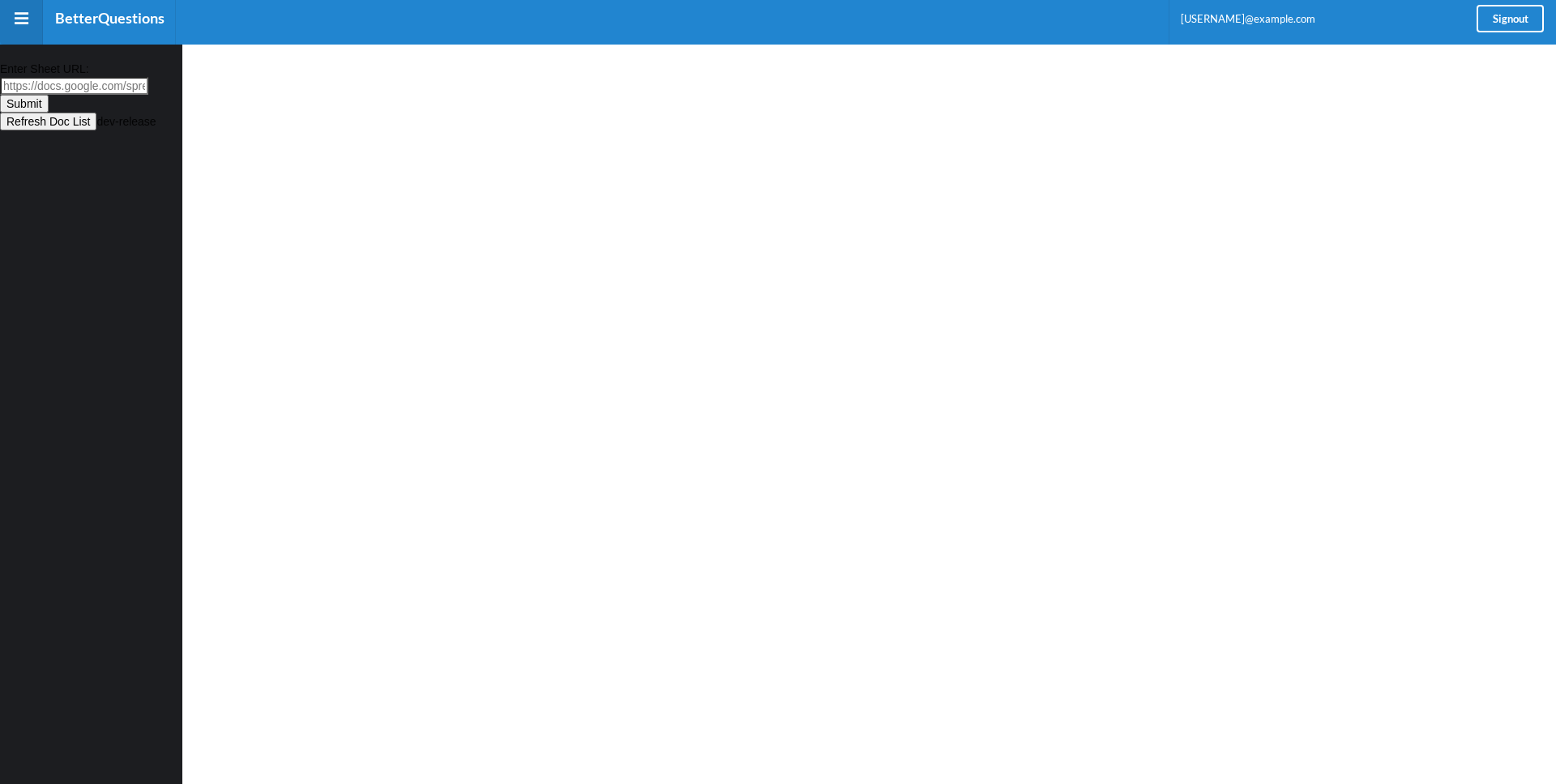 click on "Enter Sheet URL:" at bounding box center (74, 86) 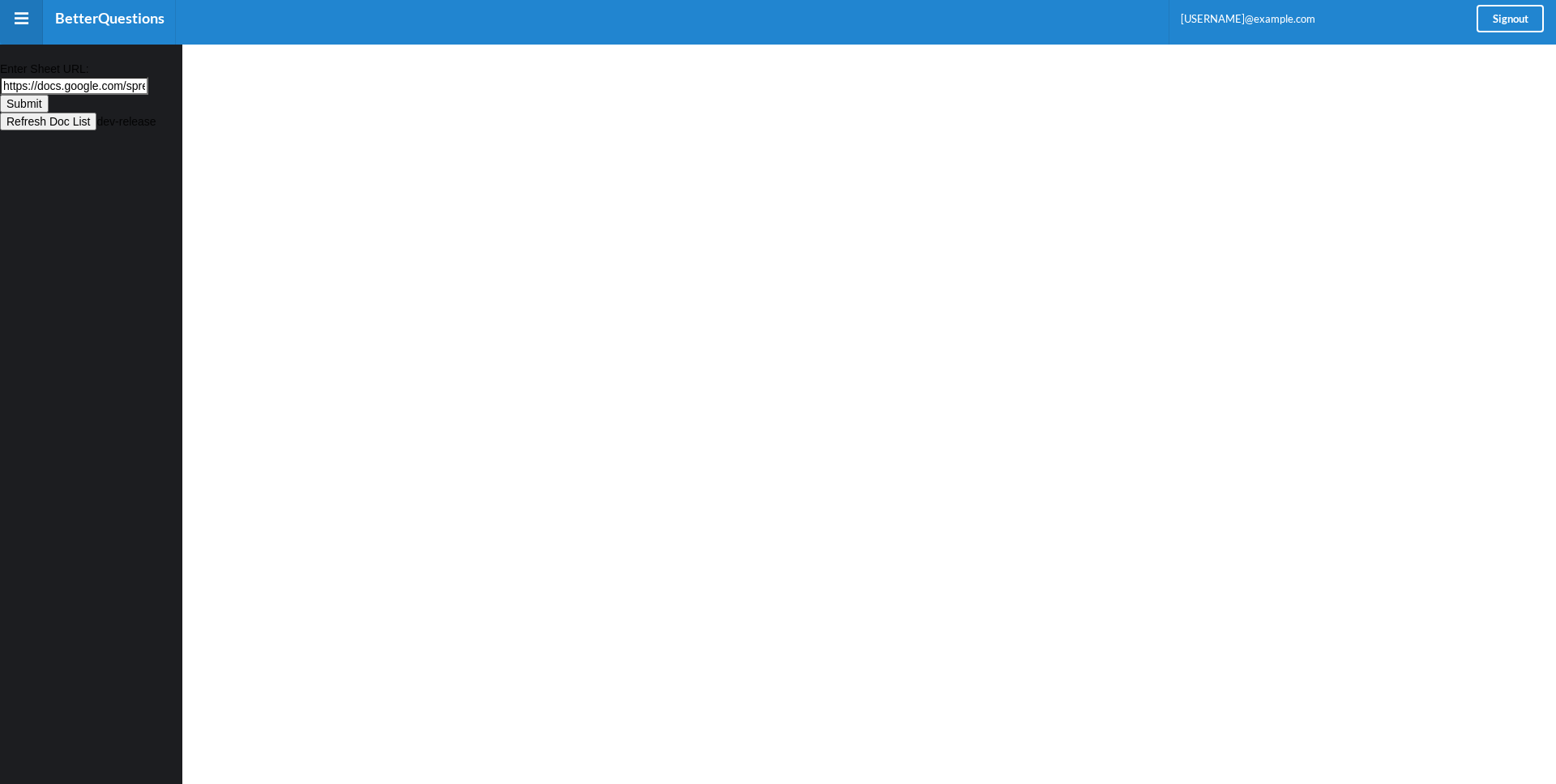 scroll, scrollTop: 0, scrollLeft: 561, axis: horizontal 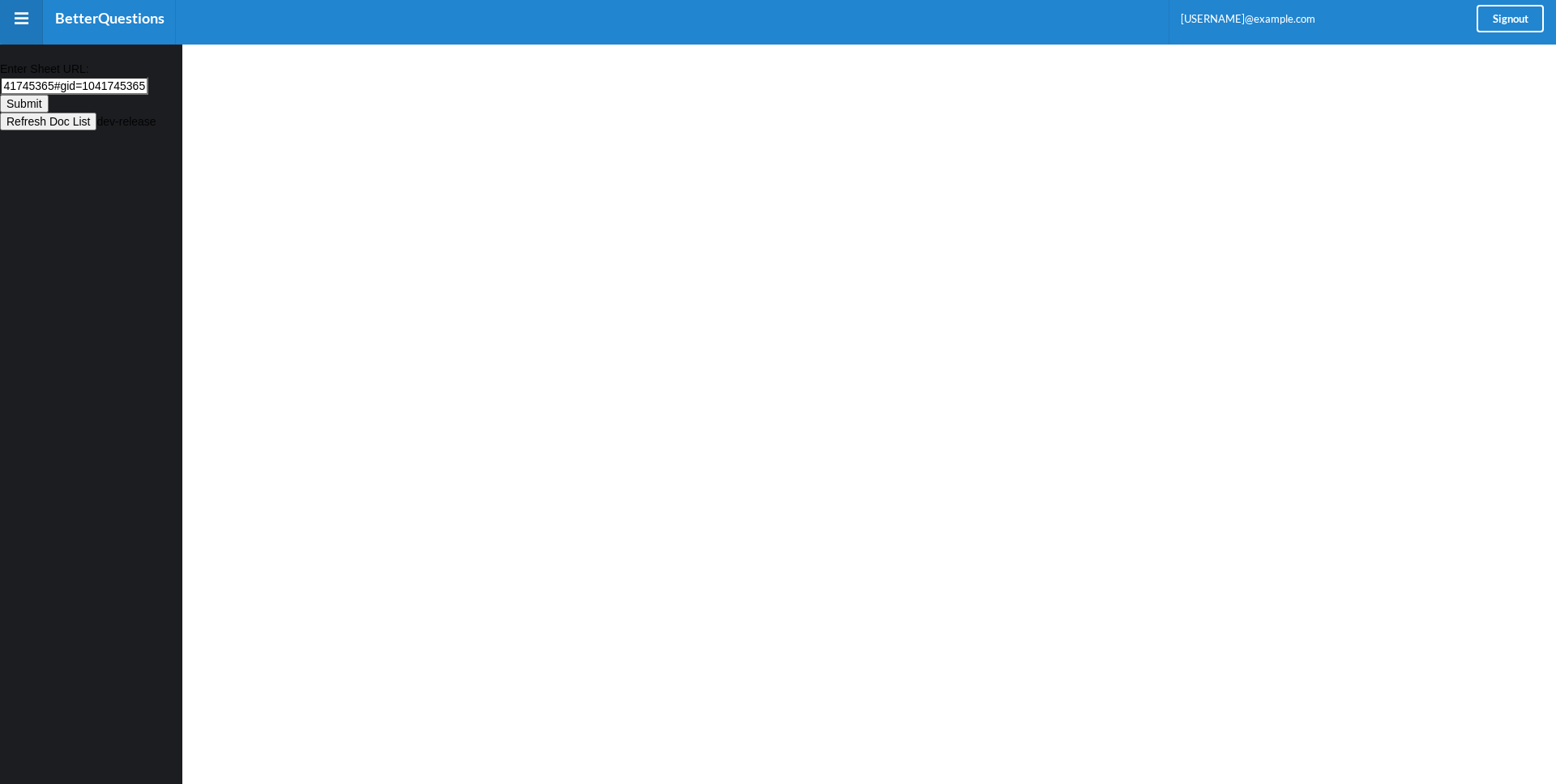 type on "https://docs.google.com/spreadsheets/d/10NidCiUrabliWRdlvoz_hmQaCc16hic8MVXrXylvdHA/edit?gid=1041745365#gid=1041745365" 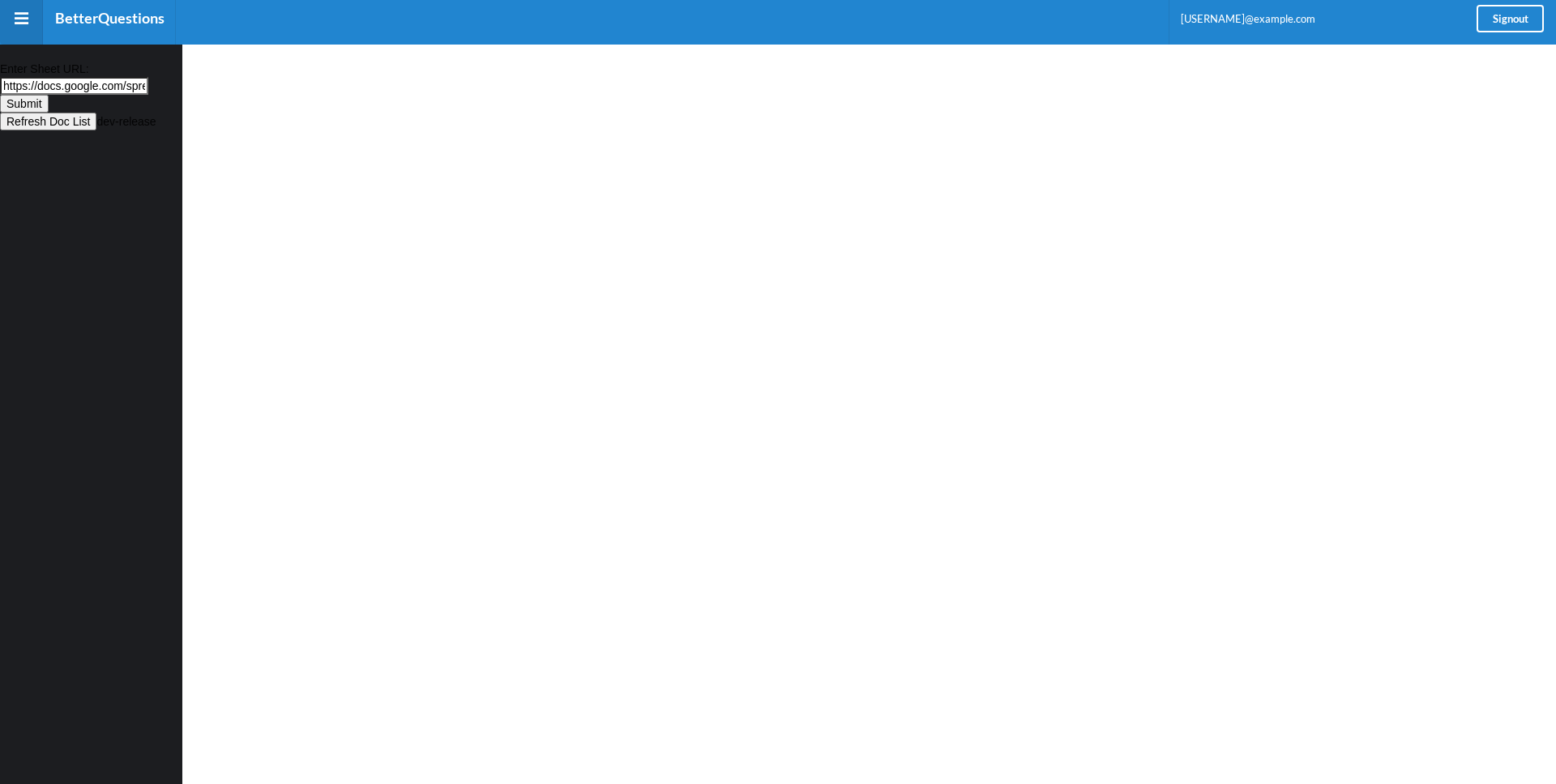 click on "Submit" at bounding box center [24, 104] 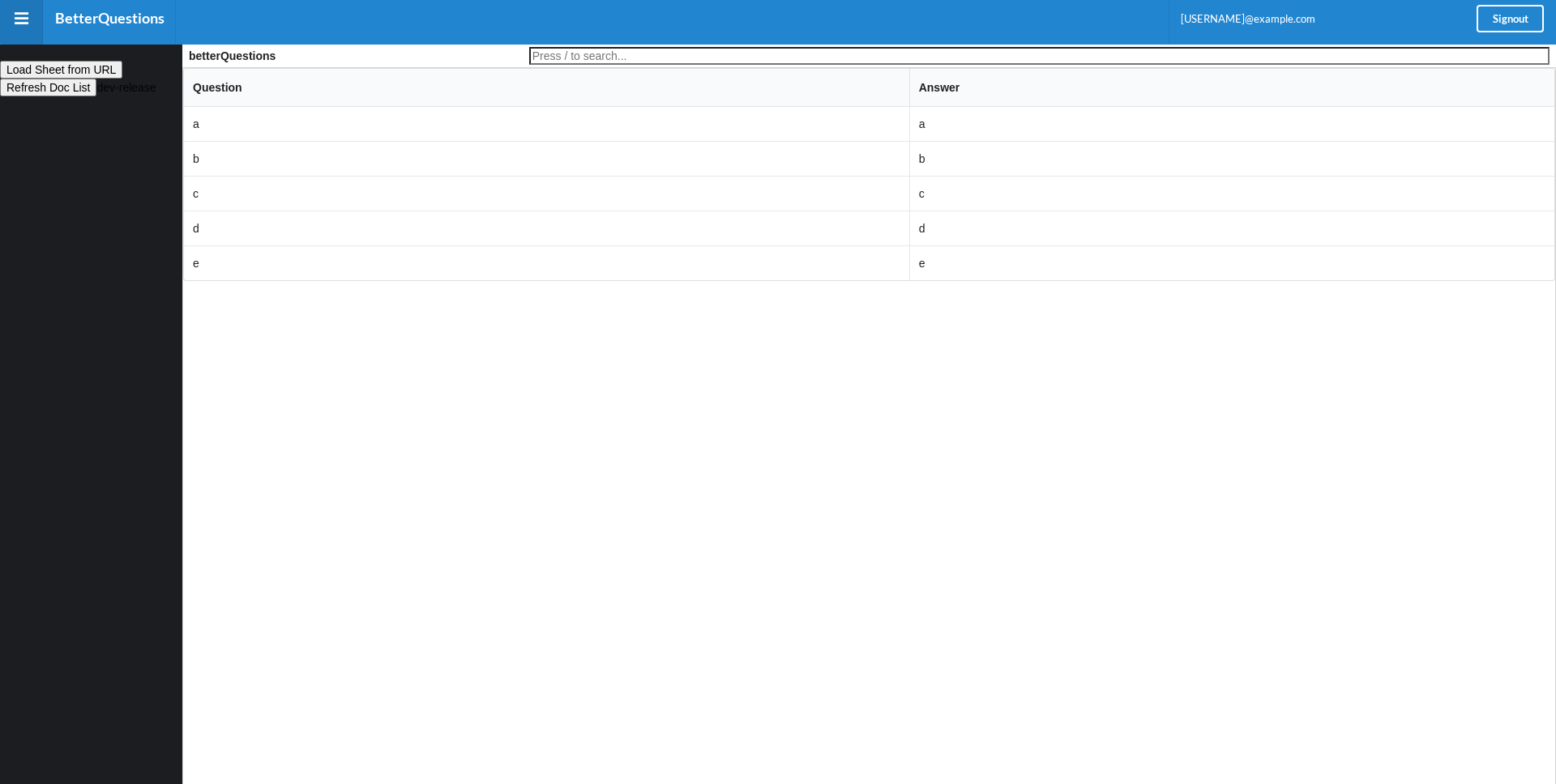 click on "Refresh Doc List" at bounding box center (48, 87) 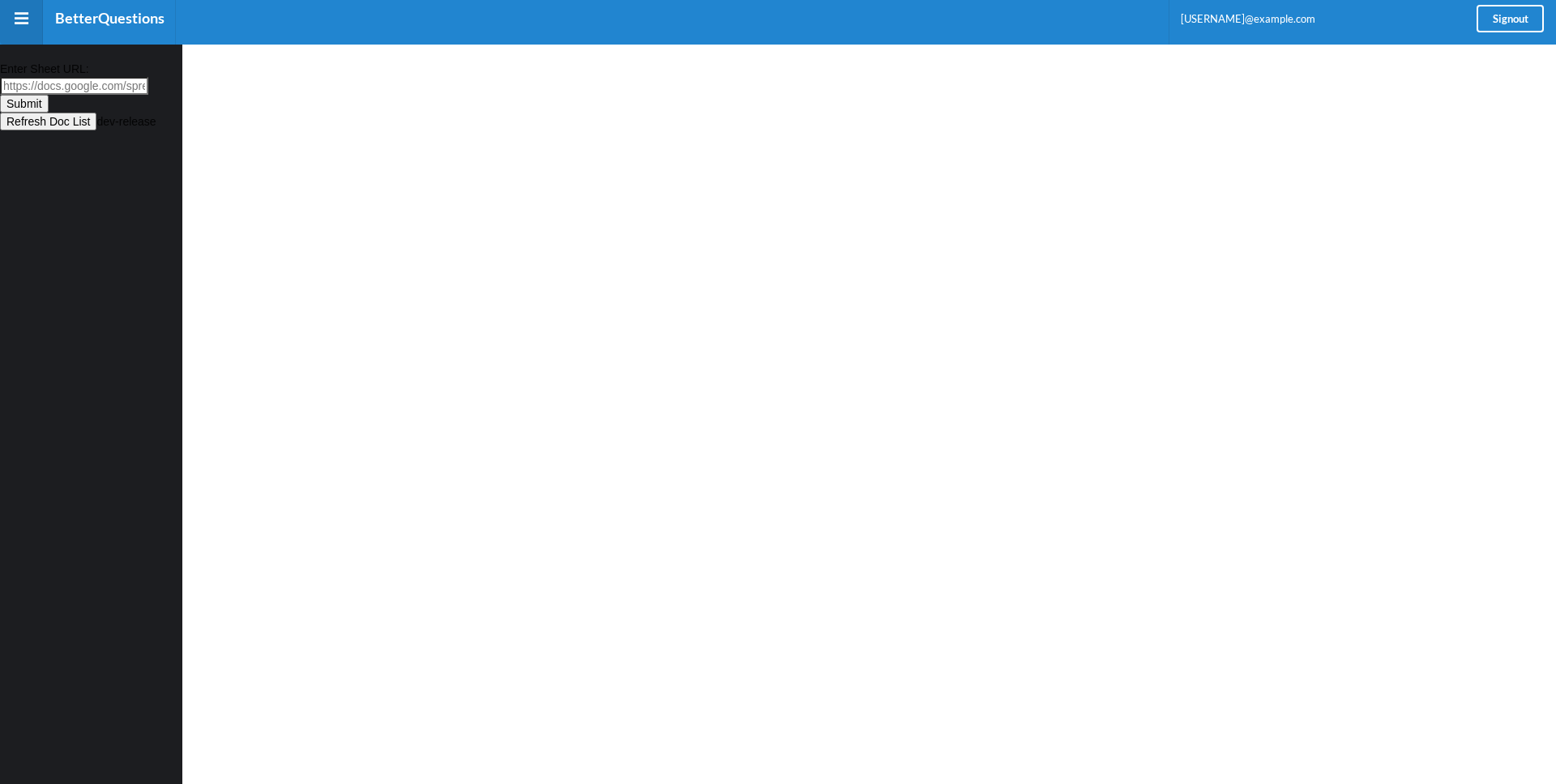 click on "Enter Sheet URL:" at bounding box center [74, 86] 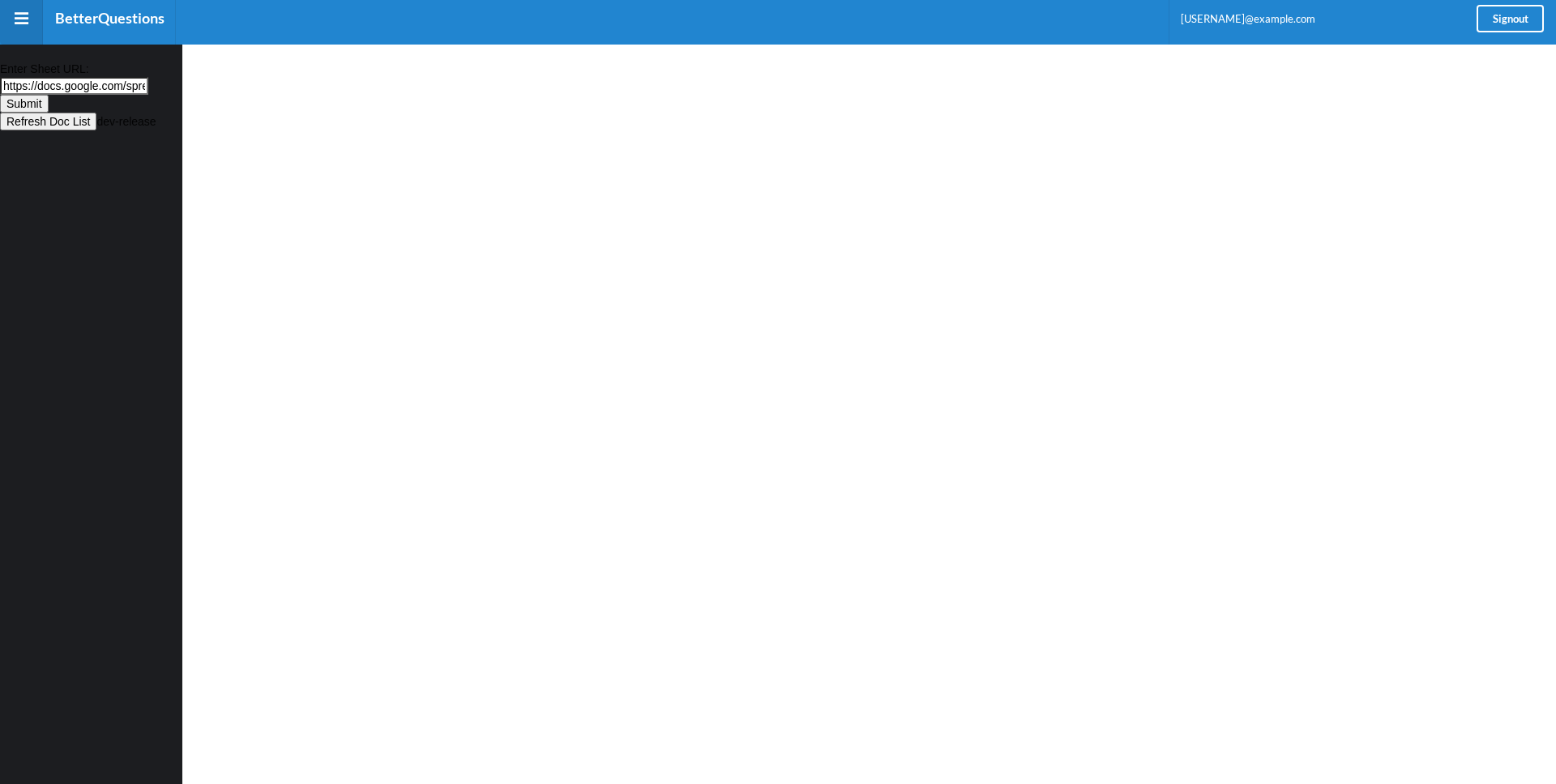 scroll, scrollTop: 0, scrollLeft: 561, axis: horizontal 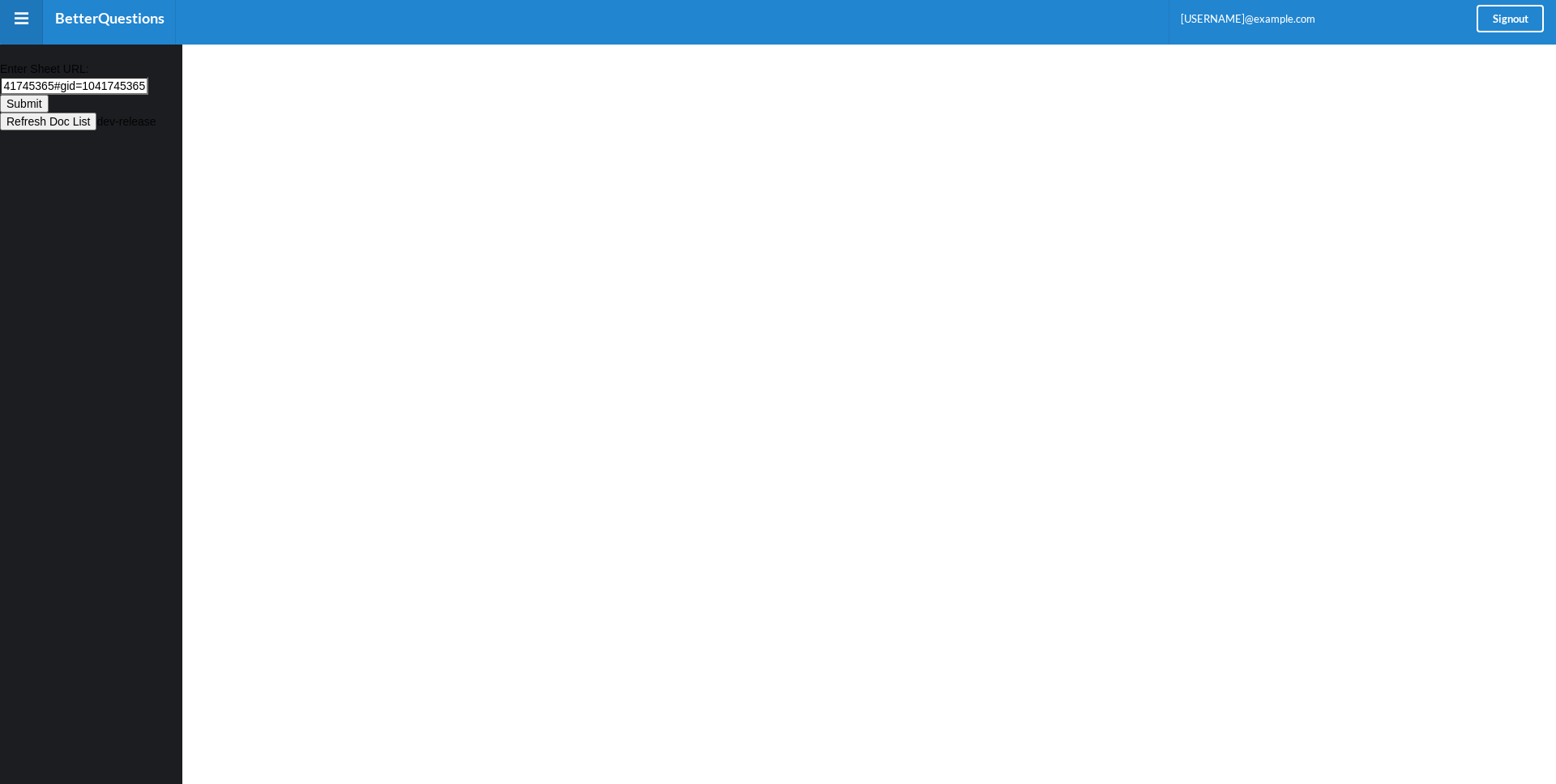 type on "https://docs.google.com/spreadsheets/d/10NidCiUrabliWRdlvoz_hmQaCc16hic8MVXrXylvdHA/edit?gid=1041745365#gid=1041745365" 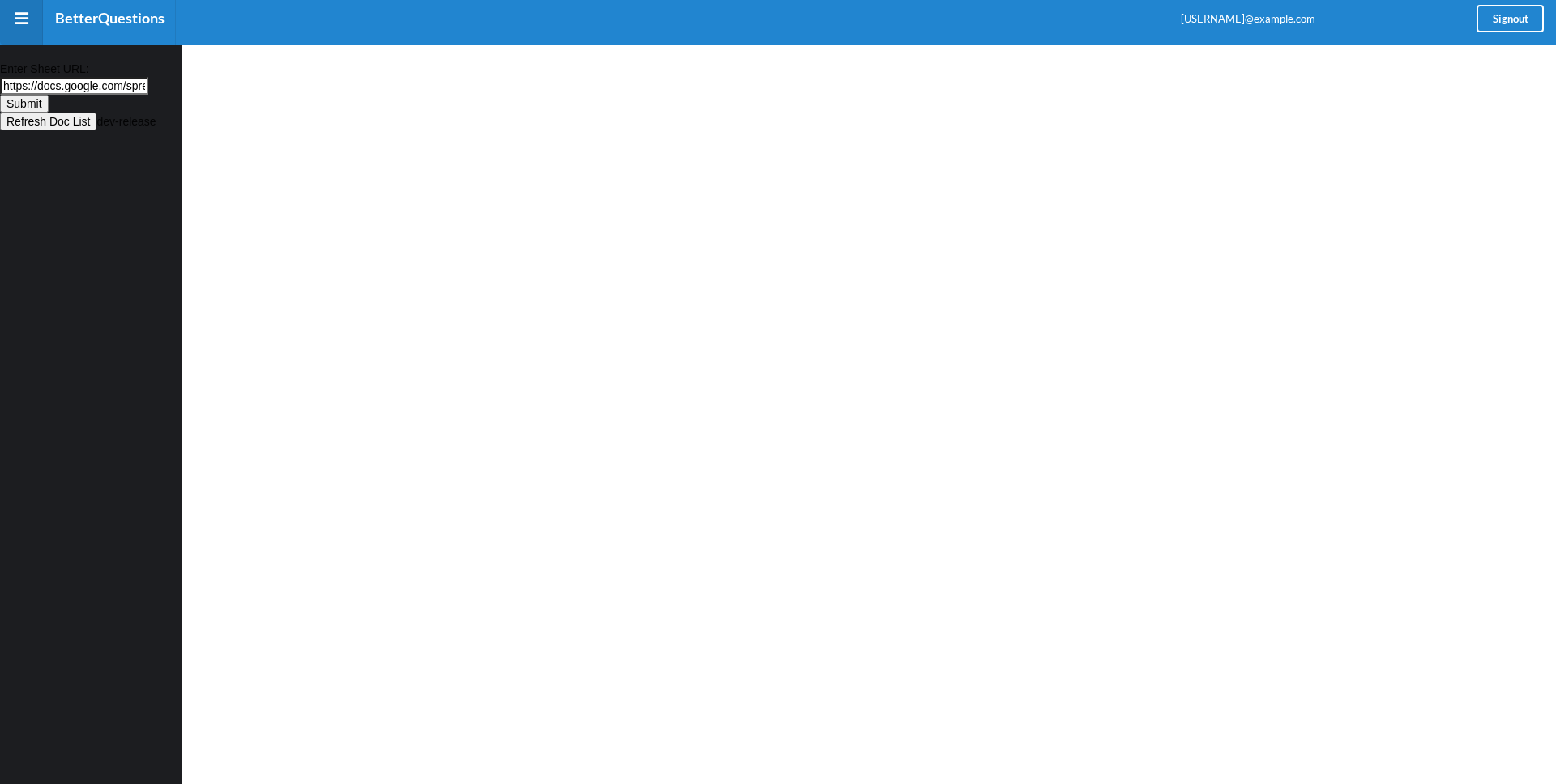 click on "Submit" at bounding box center [24, 104] 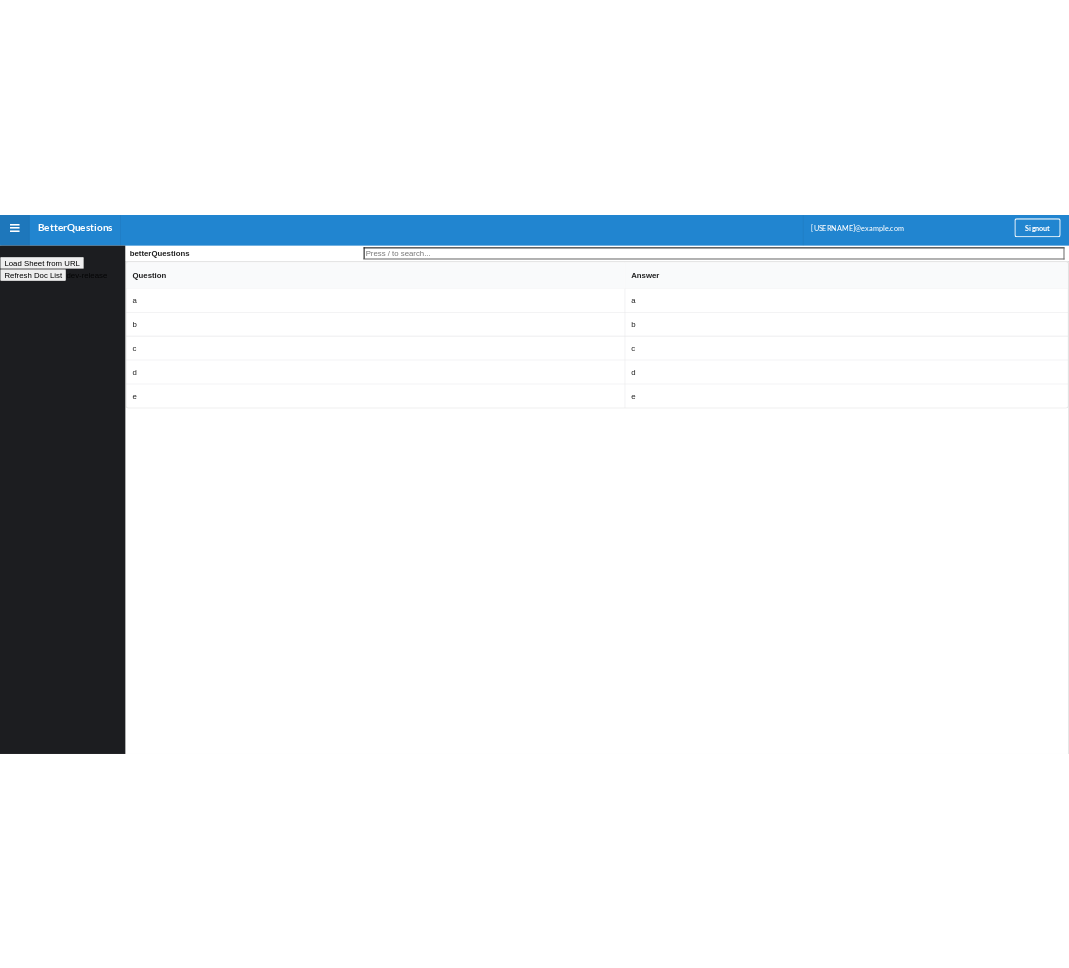 scroll, scrollTop: 0, scrollLeft: 0, axis: both 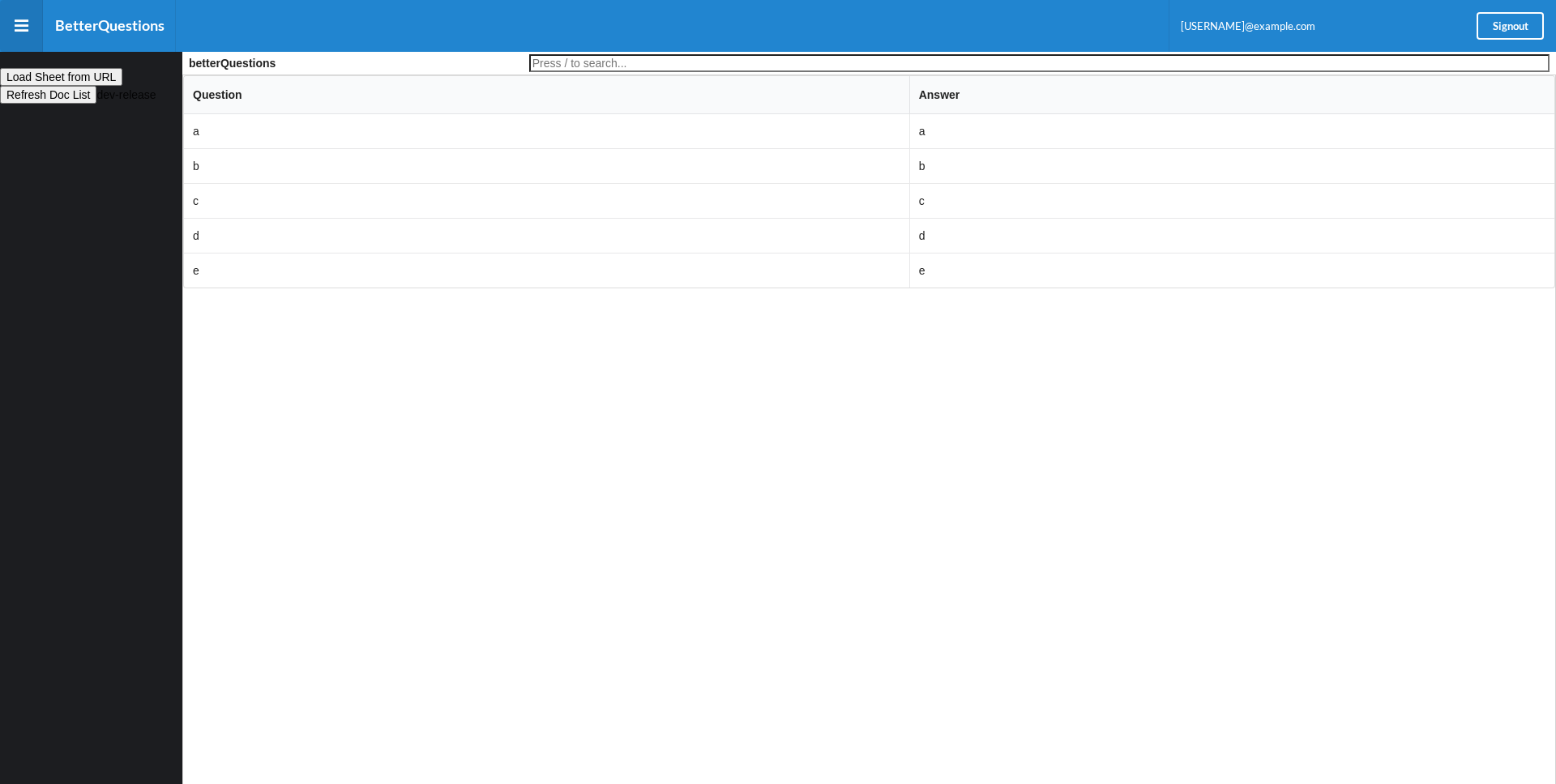 click at bounding box center [21, 26] 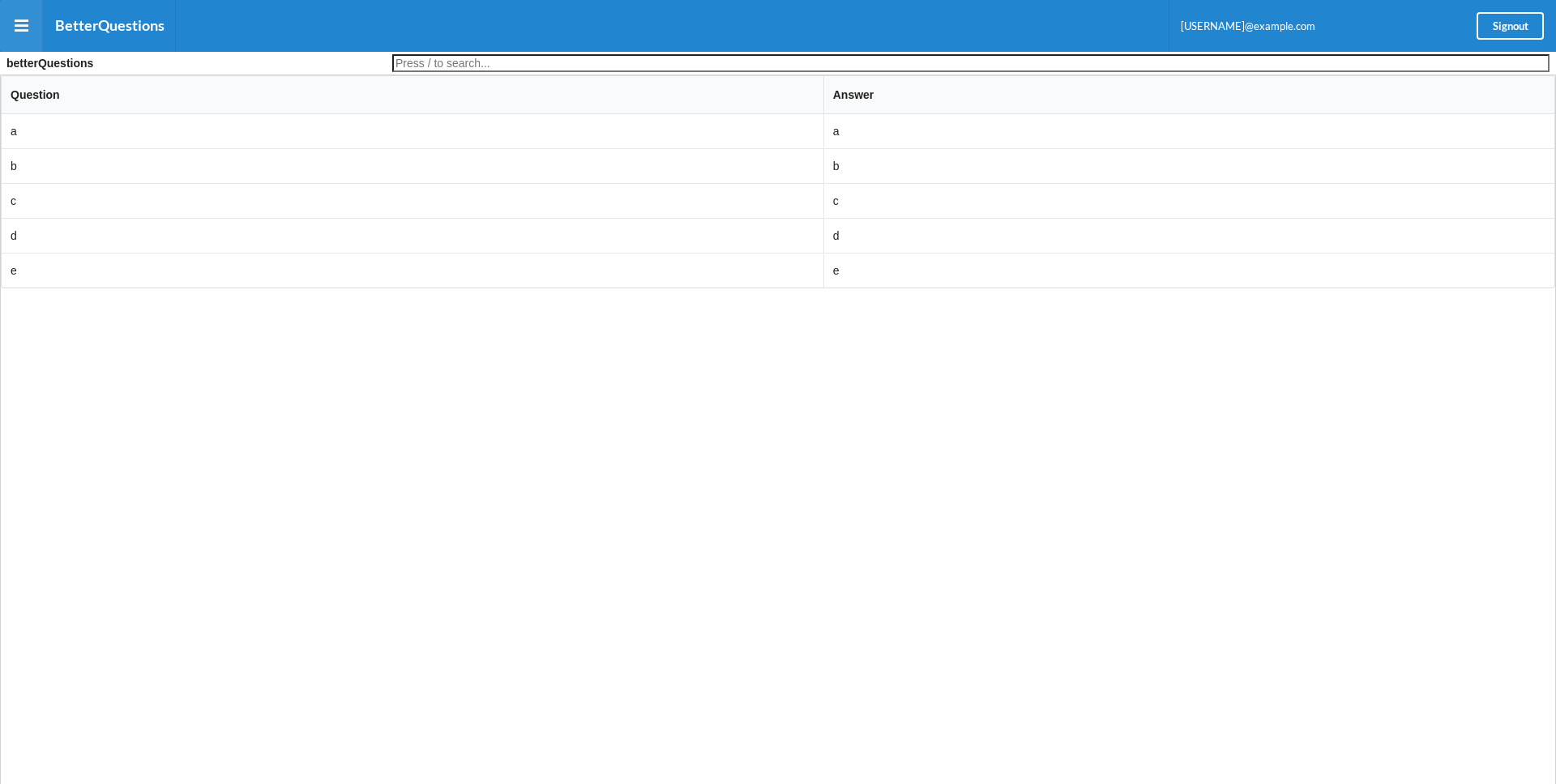 click at bounding box center (21, 26) 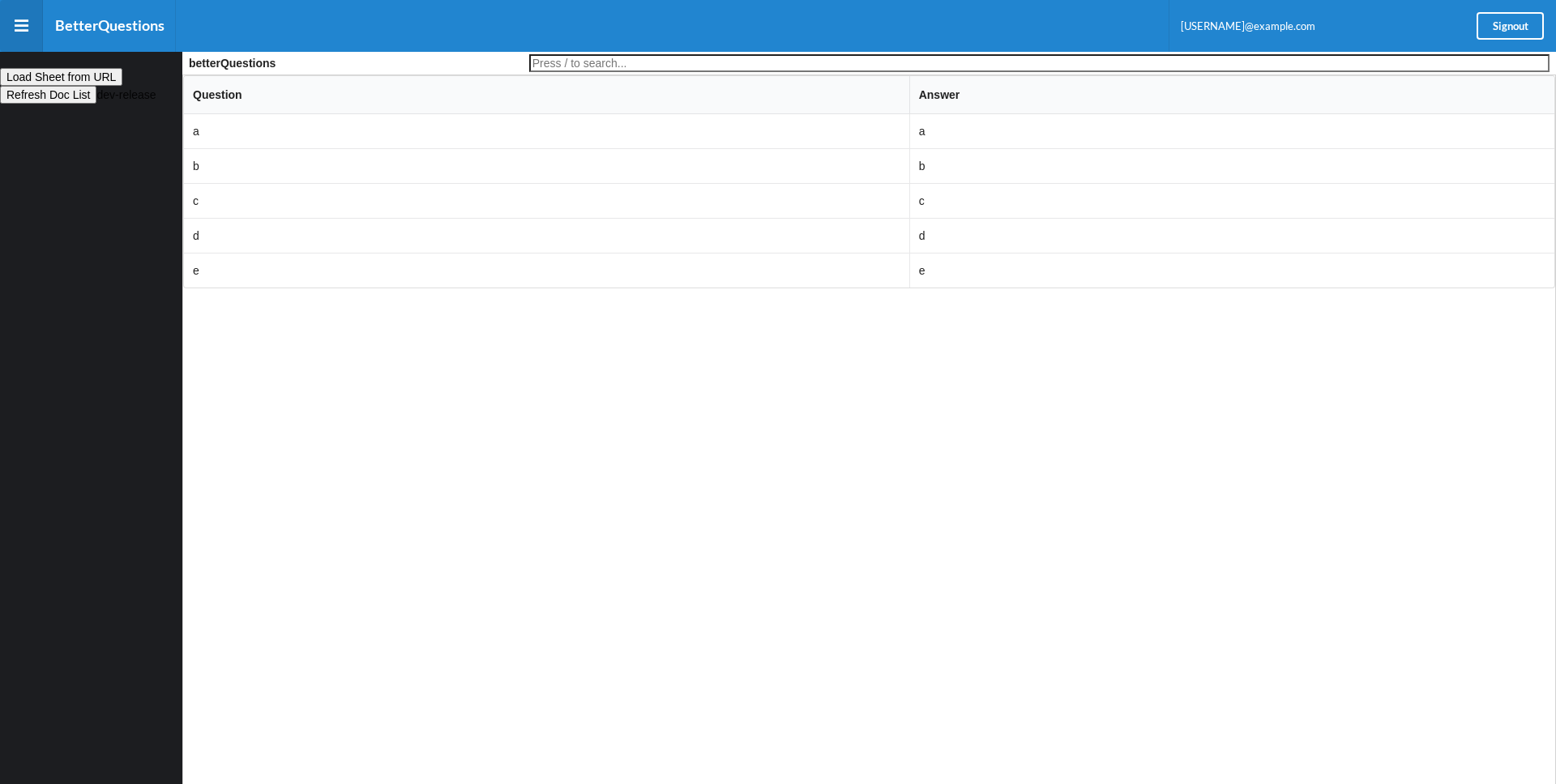 click on "betterQuestions" at bounding box center (232, 63) 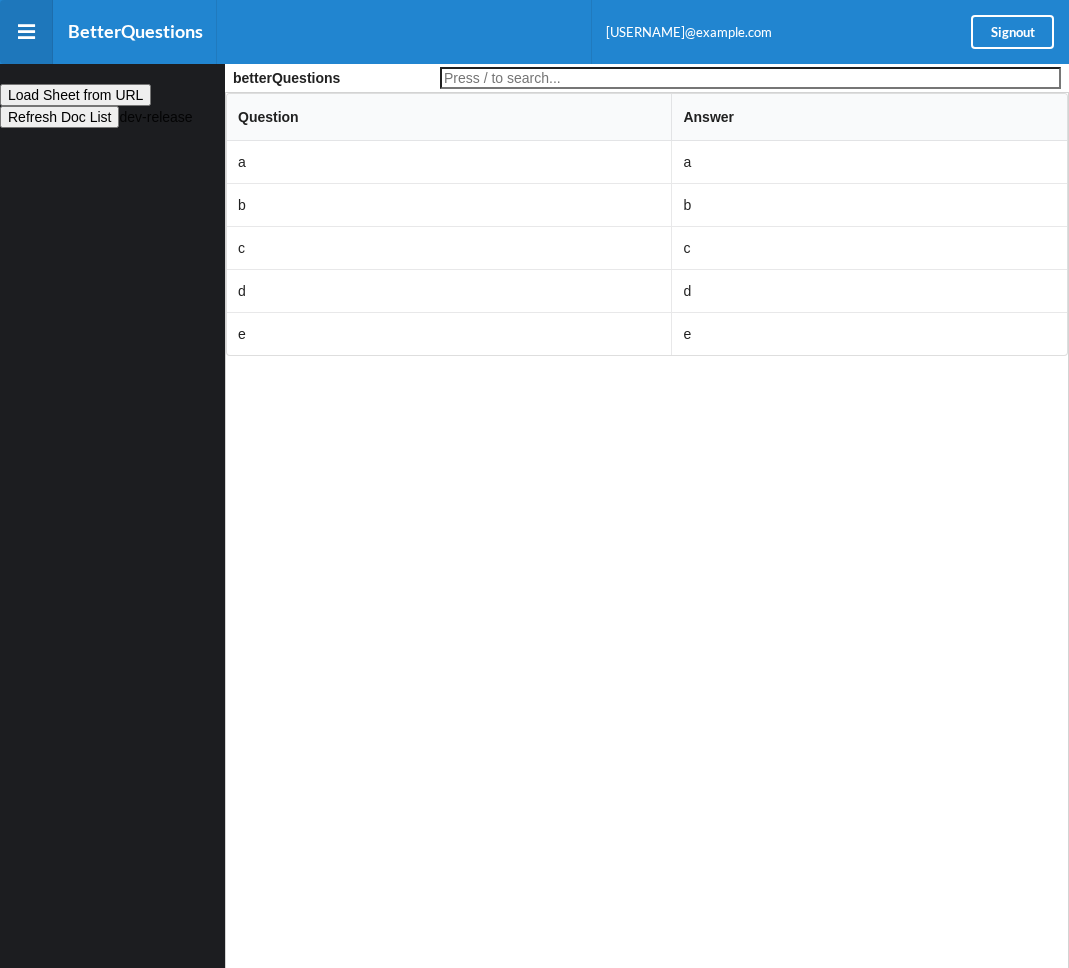 click on "Load Sheet from URL" at bounding box center (75, 95) 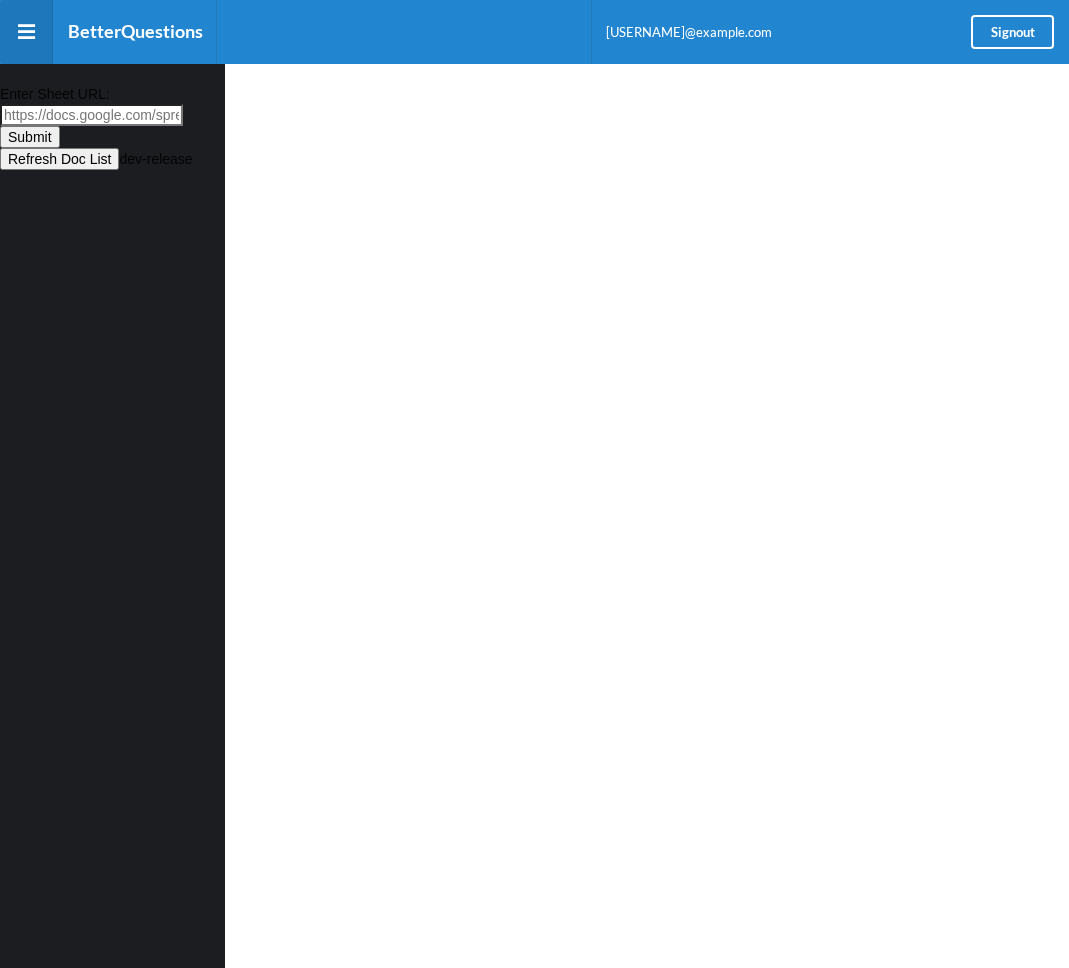click on "Enter Sheet URL:" at bounding box center [91, 115] 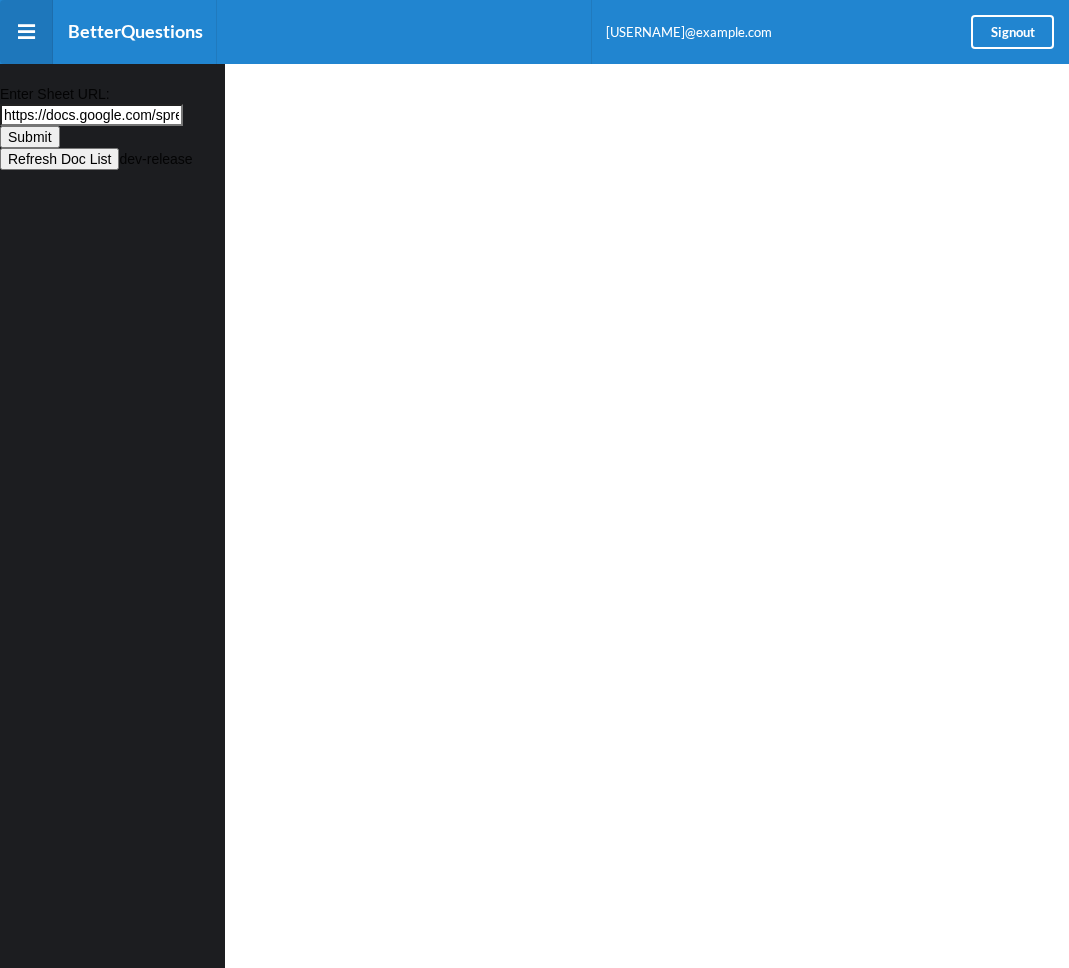 scroll, scrollTop: 0, scrollLeft: 692, axis: horizontal 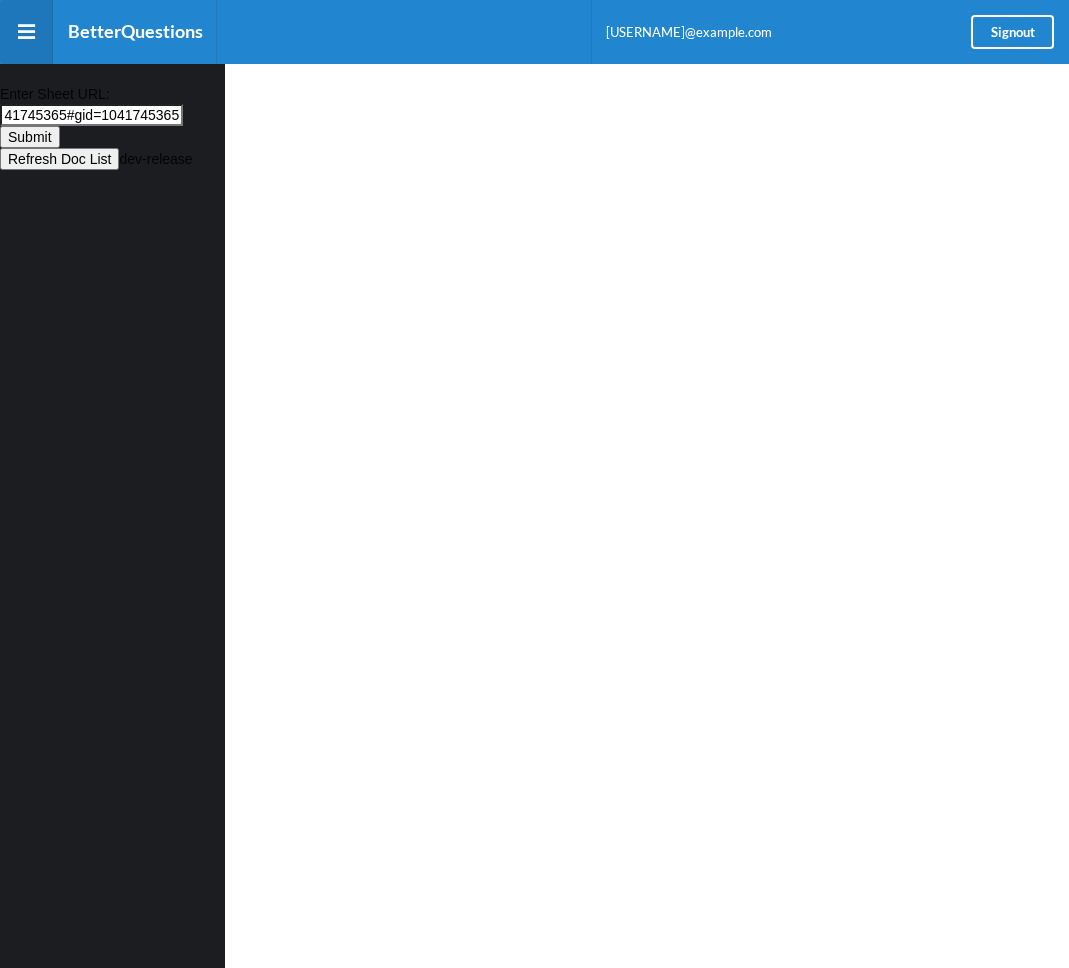 type on "https://docs.google.com/spreadsheets/d/10NidCiUrabliWRdlvoz_hmQaCc16hic8MVXrXylvdHA/edit?gid=1041745365#gid=1041745365" 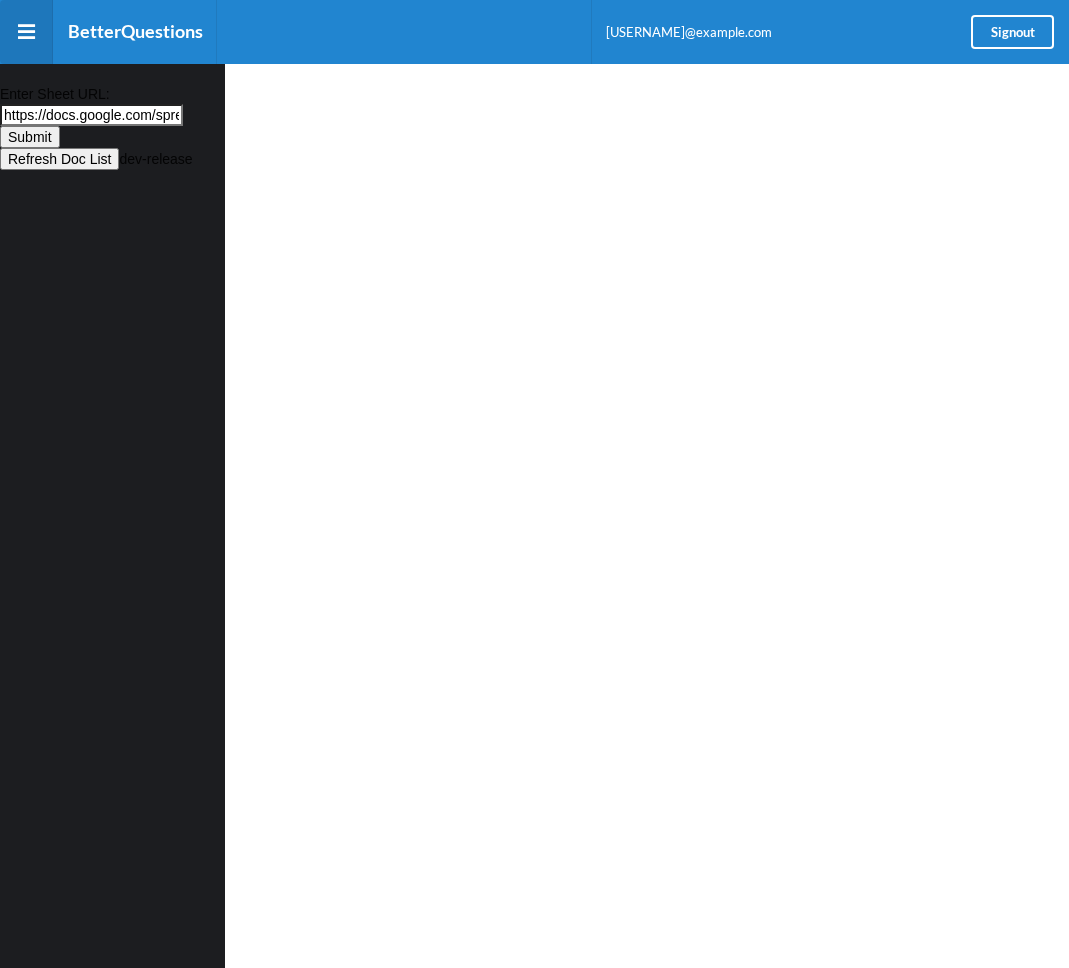 click on "Submit" at bounding box center (30, 137) 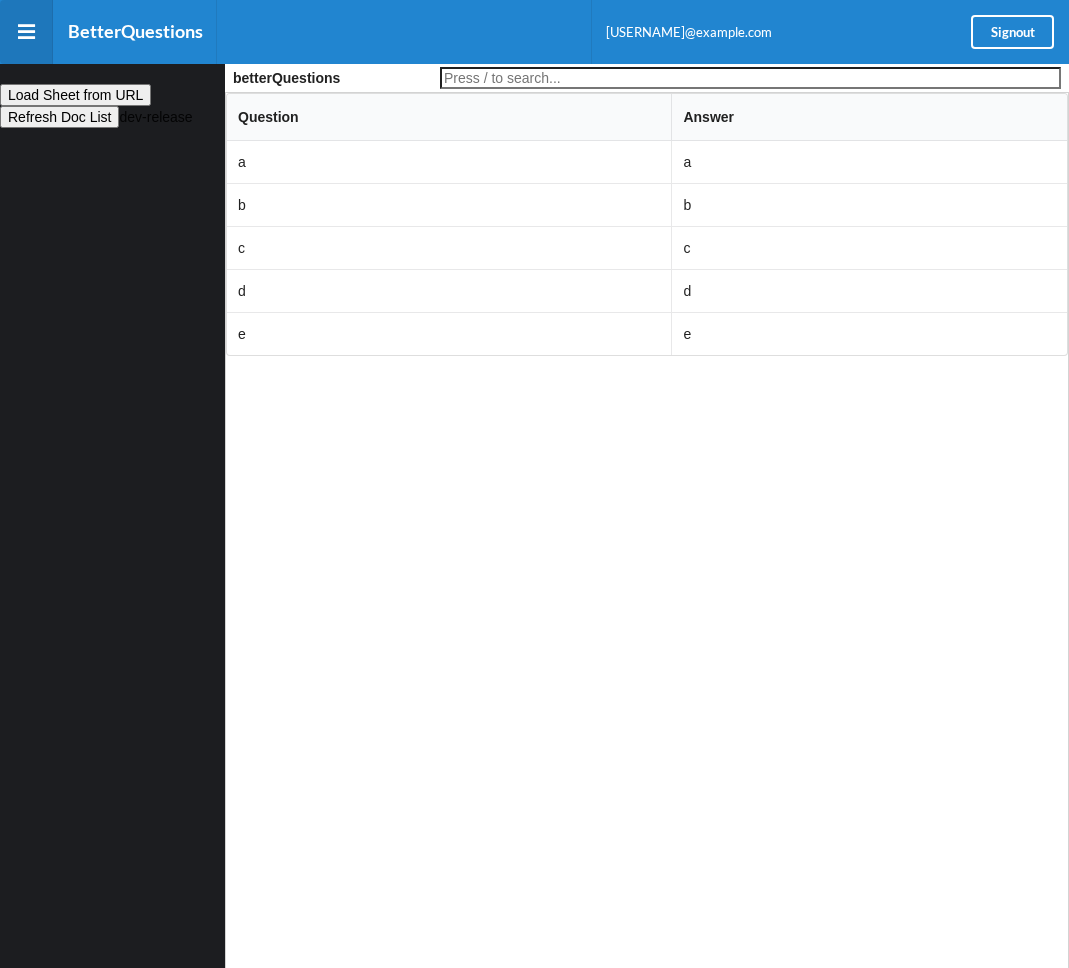 click on "Load Sheet from URL" at bounding box center [75, 95] 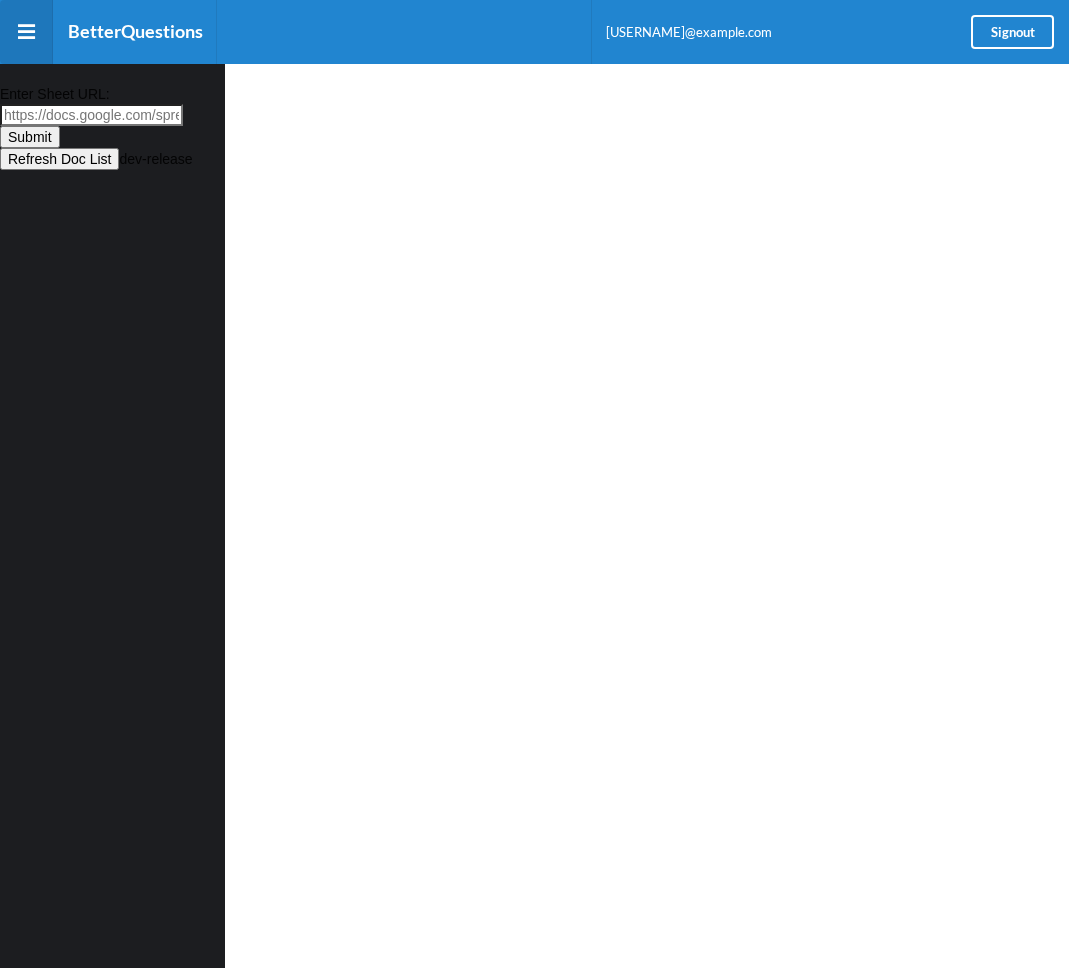 click on "Enter Sheet URL:" at bounding box center (91, 115) 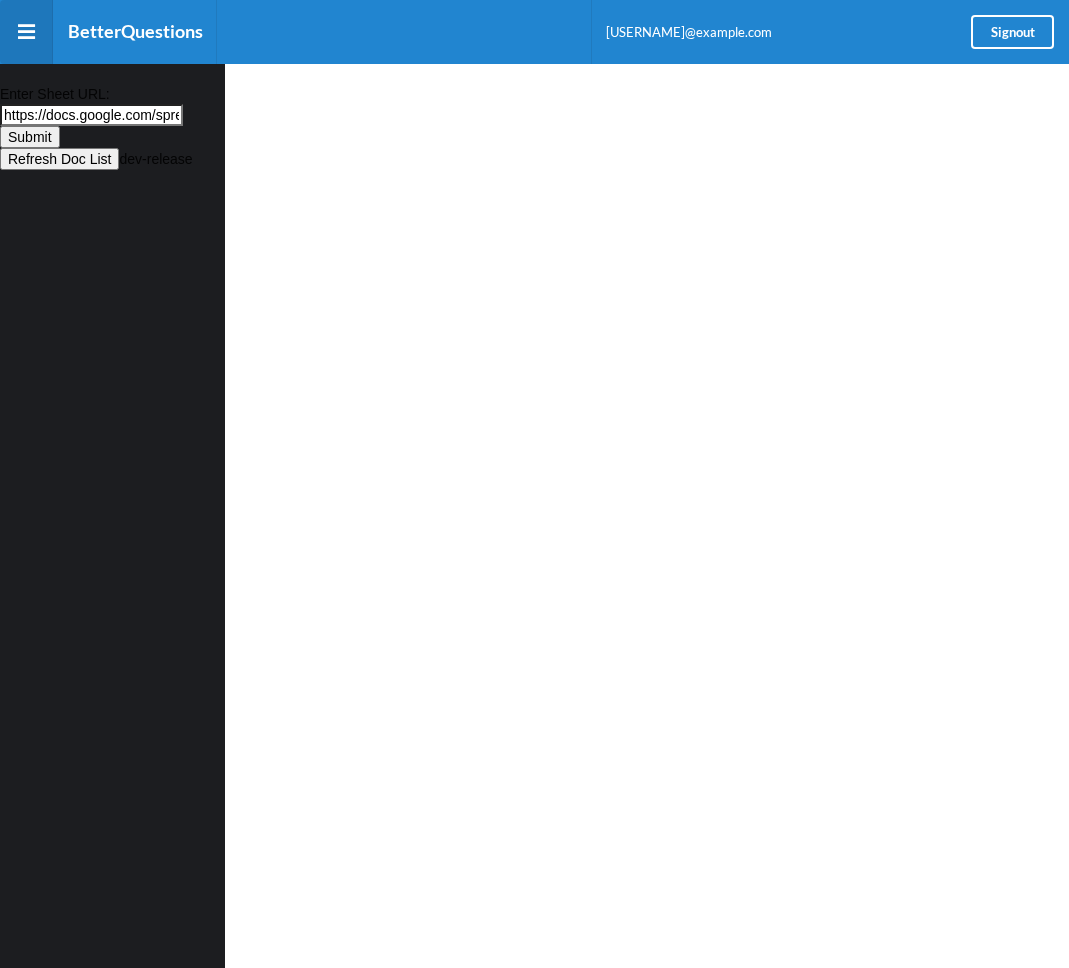 scroll, scrollTop: 0, scrollLeft: 692, axis: horizontal 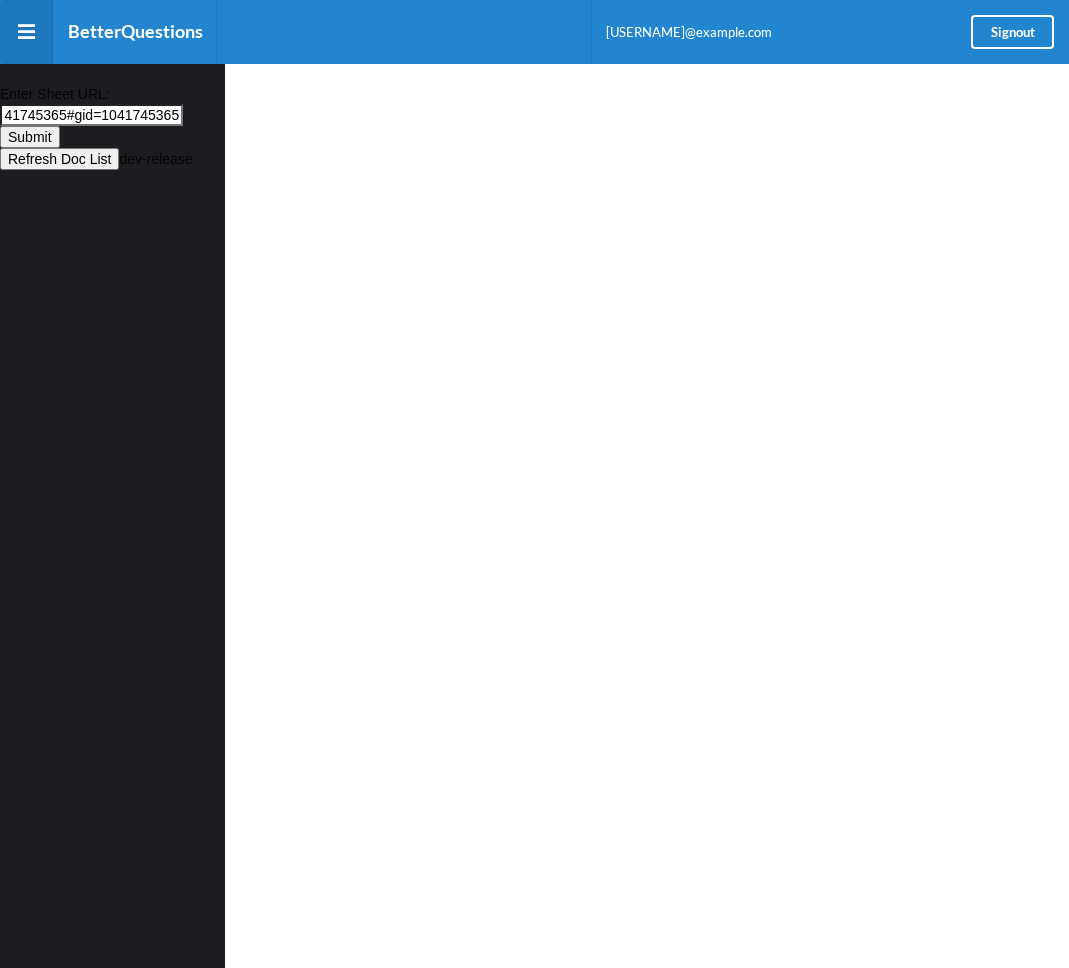 type on "https://docs.google.com/spreadsheets/d/10NidCiUrabliWRdlvoz_hmQaCc16hic8MVXrXylvdHA/edit?gid=1041745365#gid=1041745365" 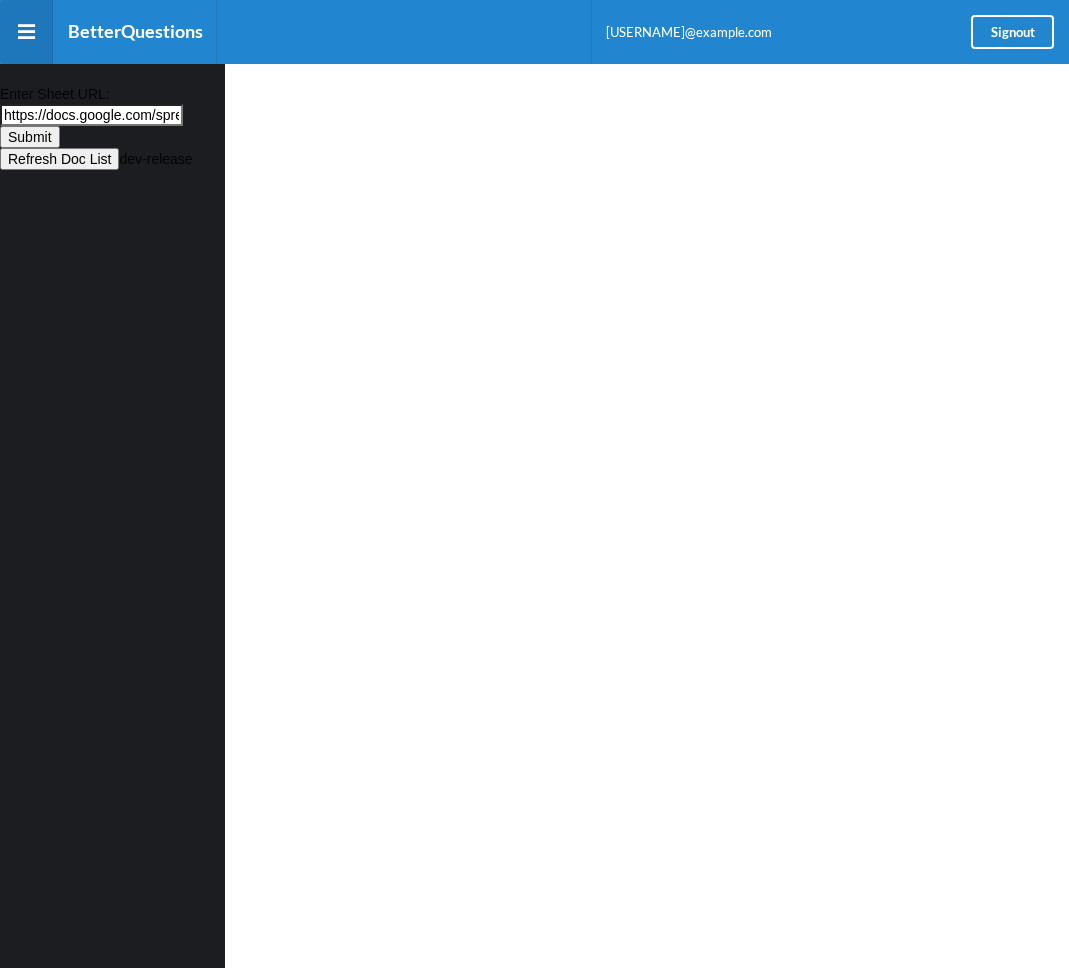 click on "Submit" at bounding box center (30, 137) 